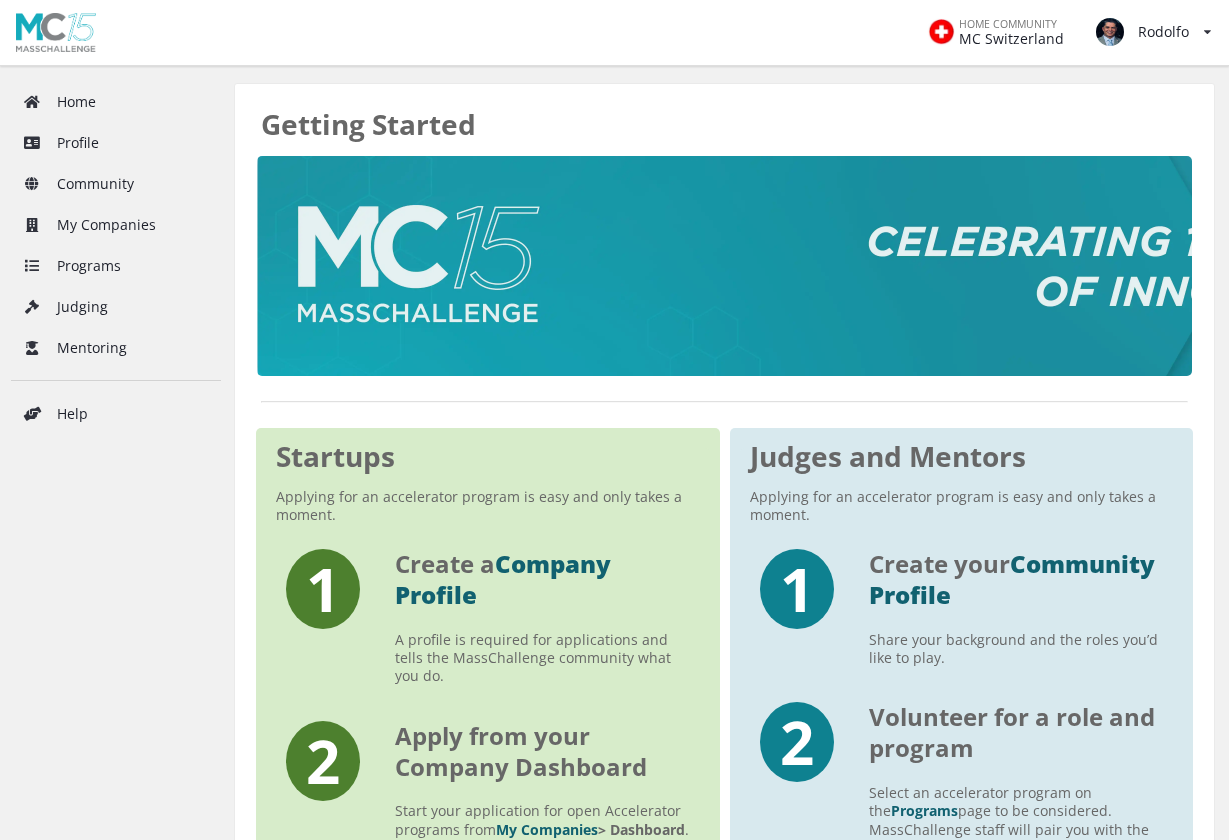 scroll, scrollTop: 0, scrollLeft: 0, axis: both 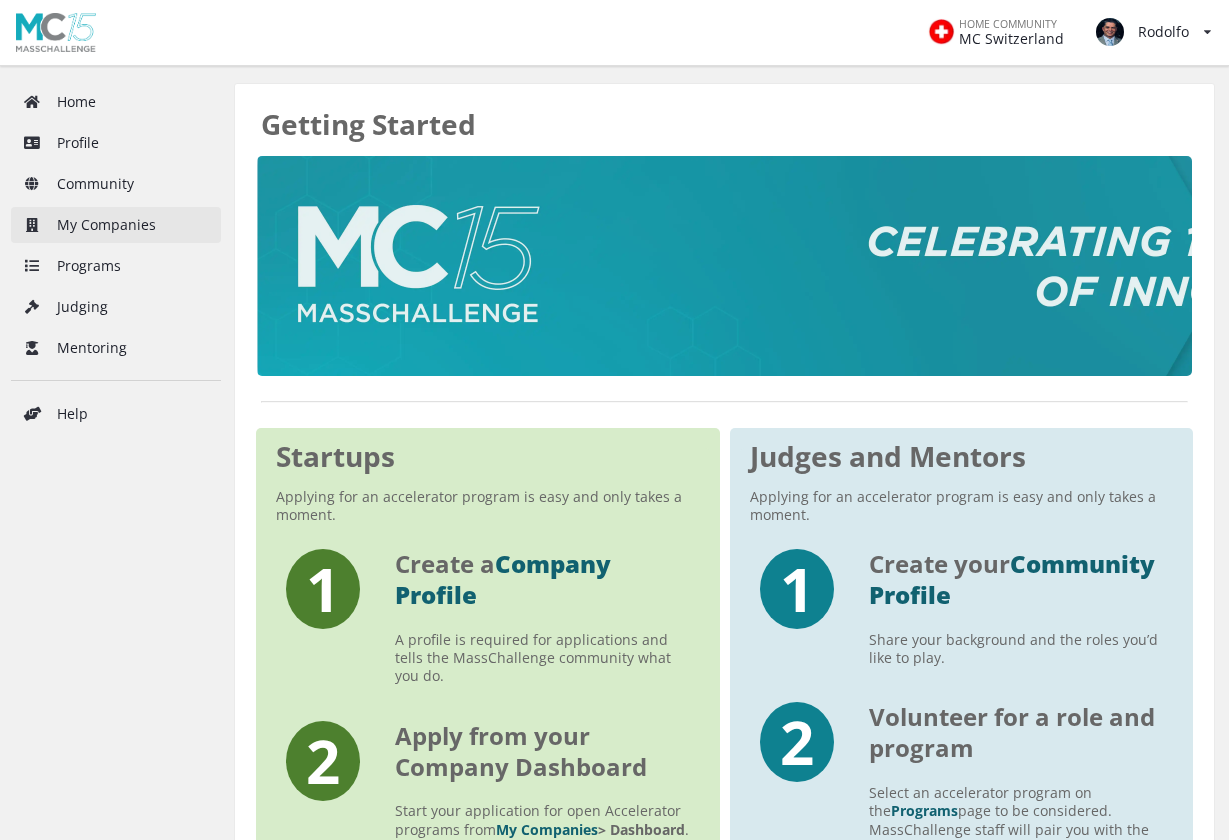 click on "My Companies" at bounding box center (116, 225) 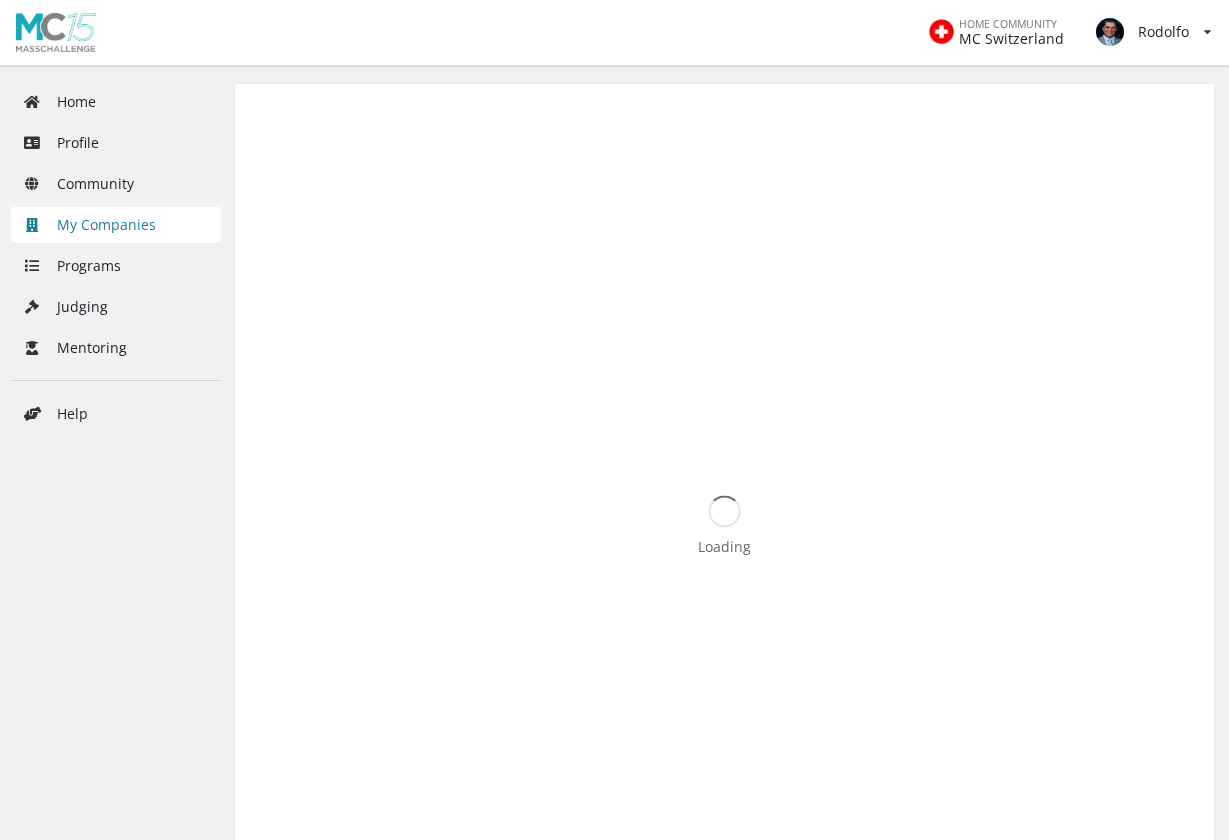 scroll, scrollTop: 0, scrollLeft: 0, axis: both 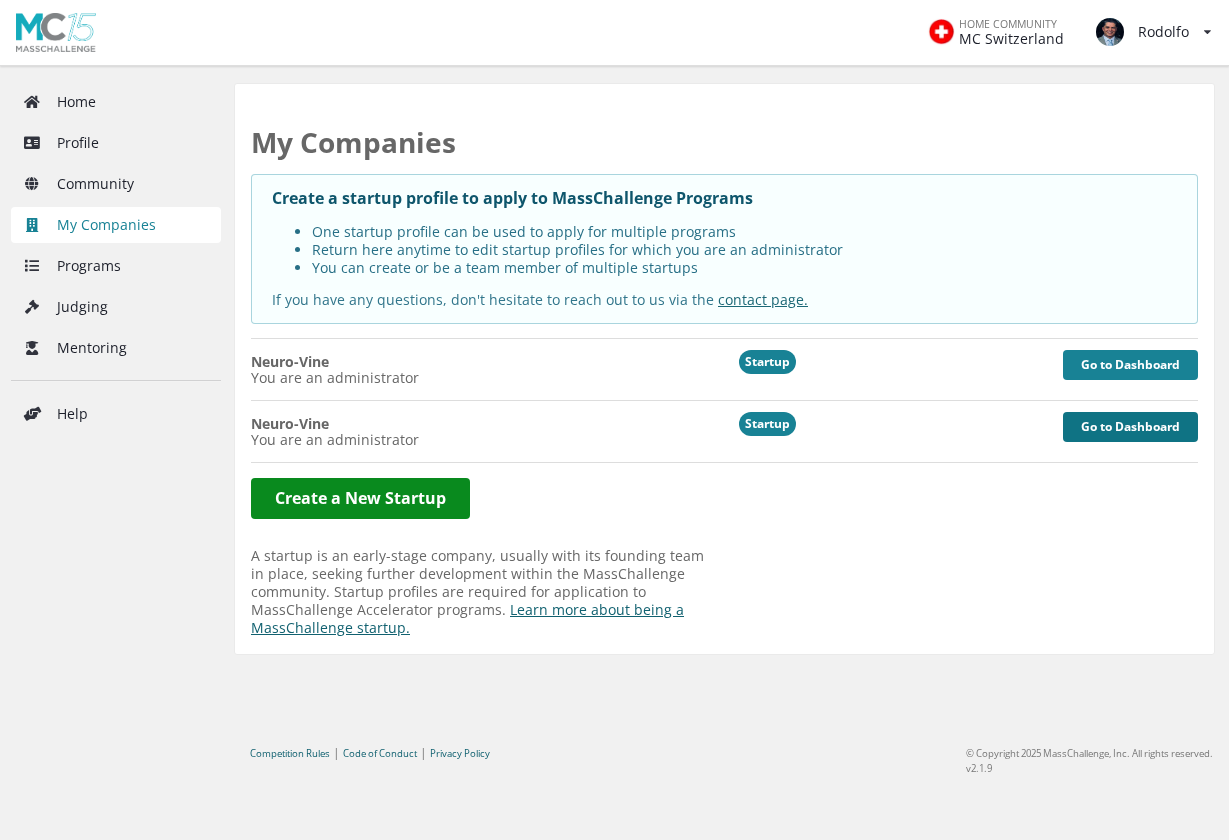 click on "Go to Dashboard" at bounding box center (1130, 427) 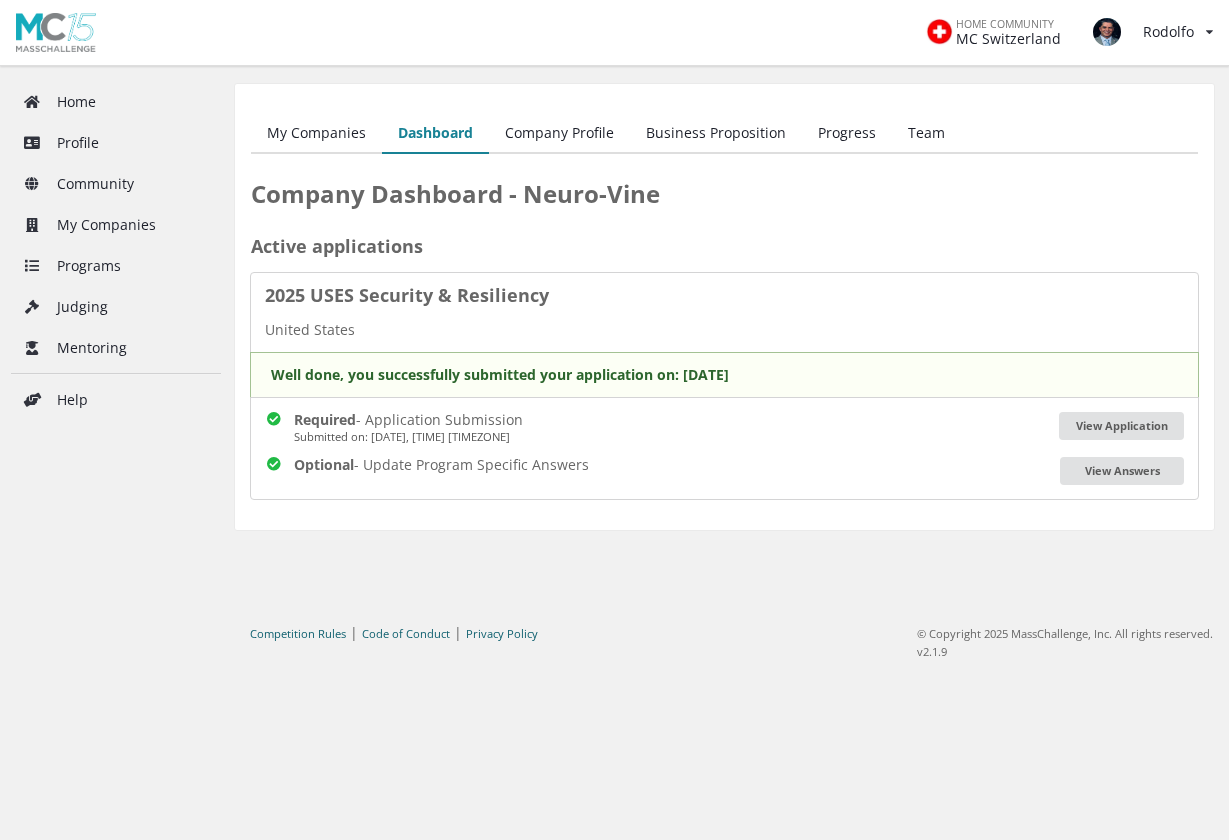 scroll, scrollTop: 0, scrollLeft: 0, axis: both 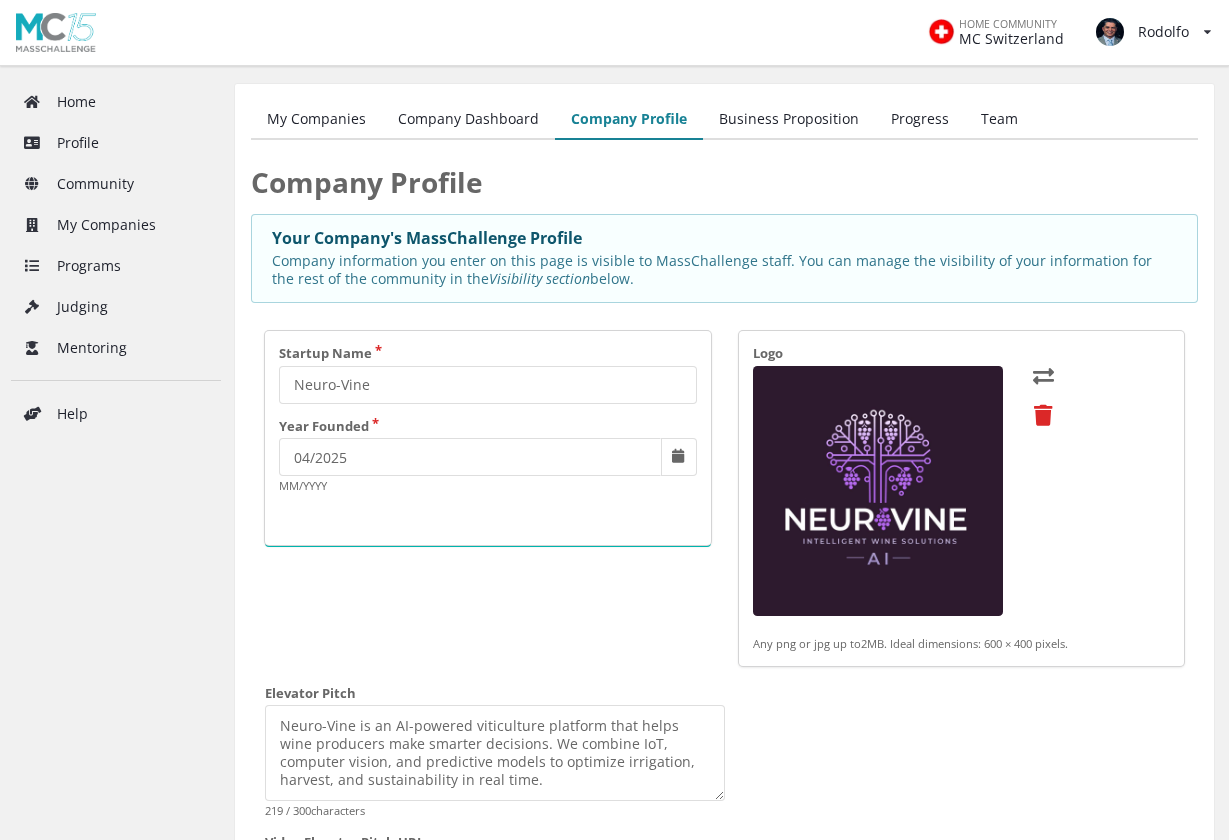 click on "Business Proposition" at bounding box center (789, 120) 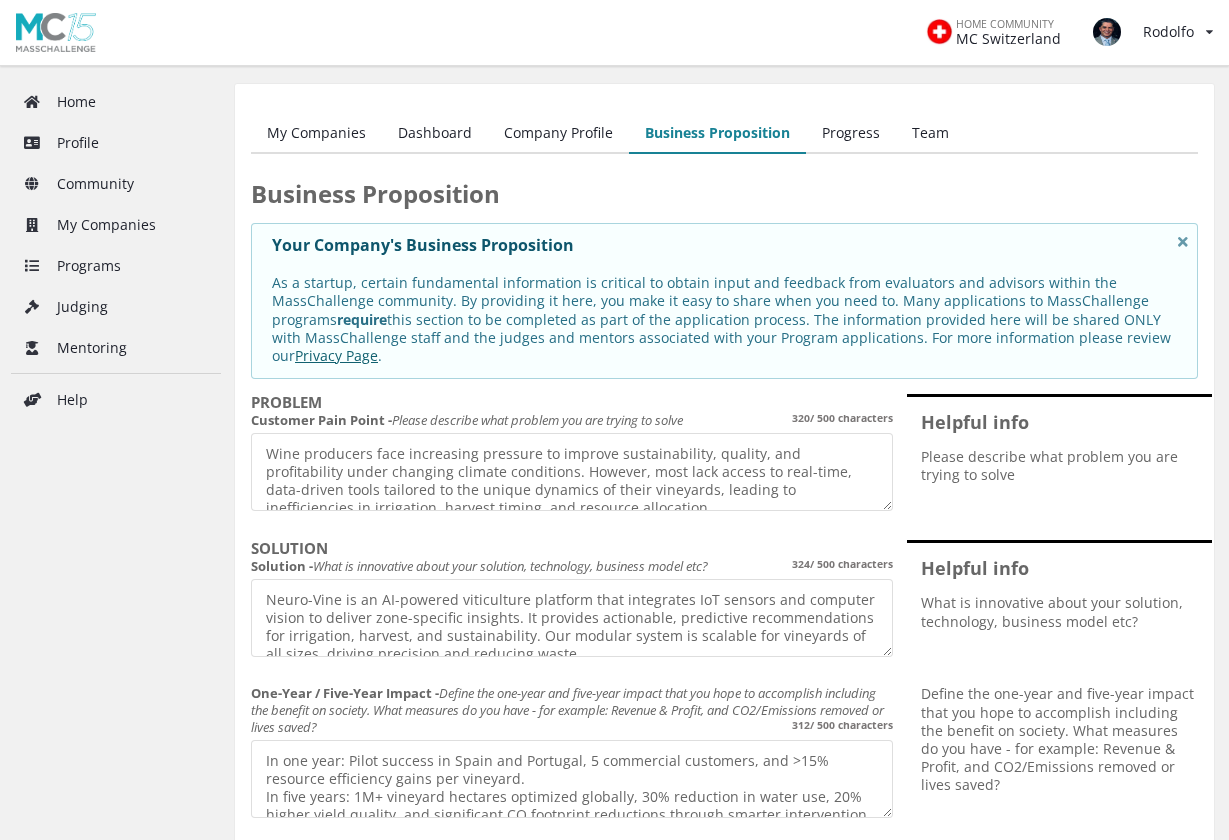 scroll, scrollTop: 0, scrollLeft: 0, axis: both 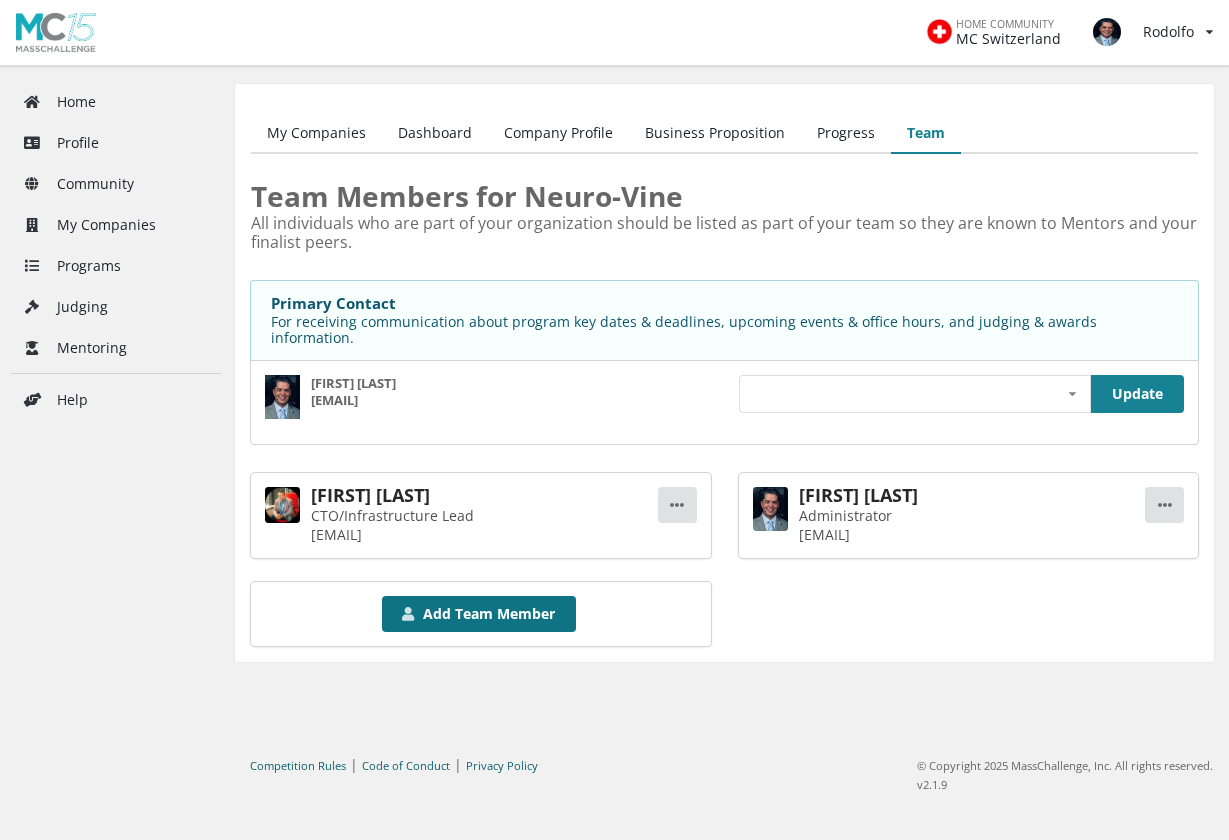 click on "Add Team Member" at bounding box center [479, 614] 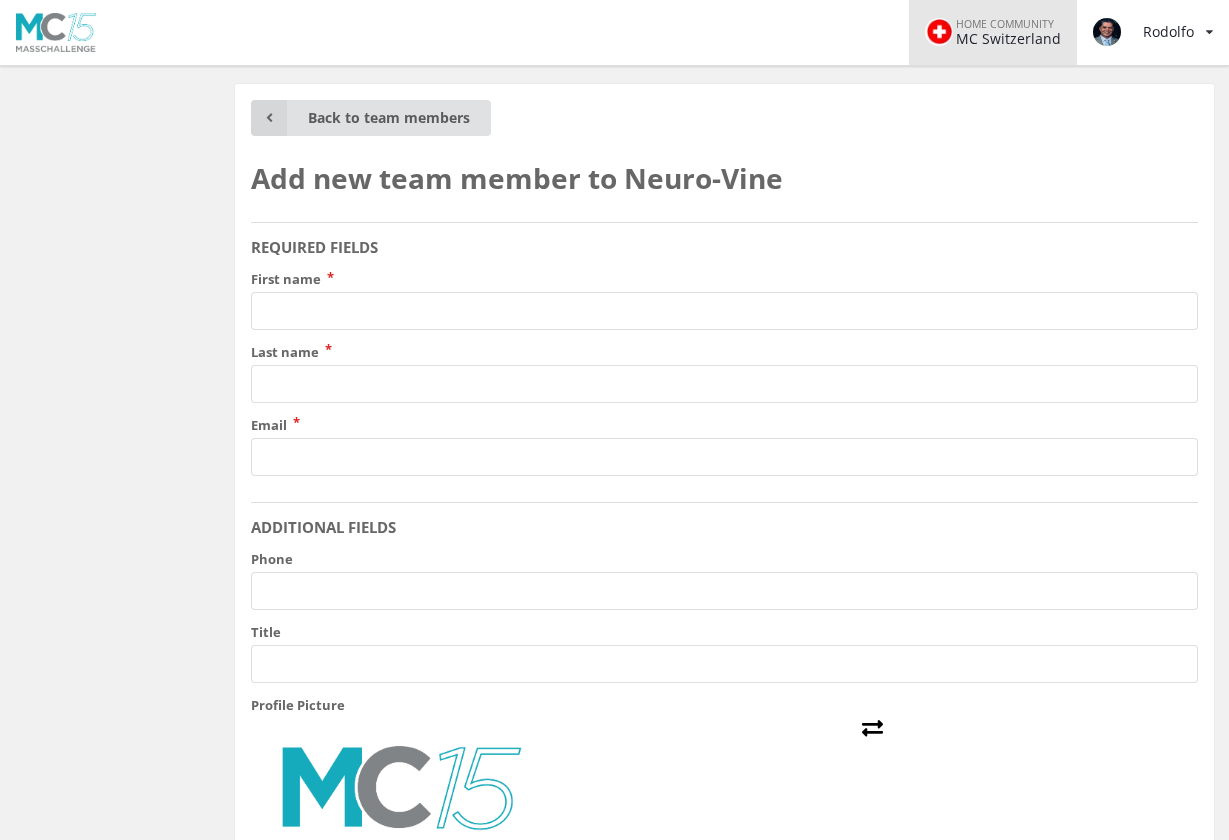 scroll, scrollTop: 0, scrollLeft: 0, axis: both 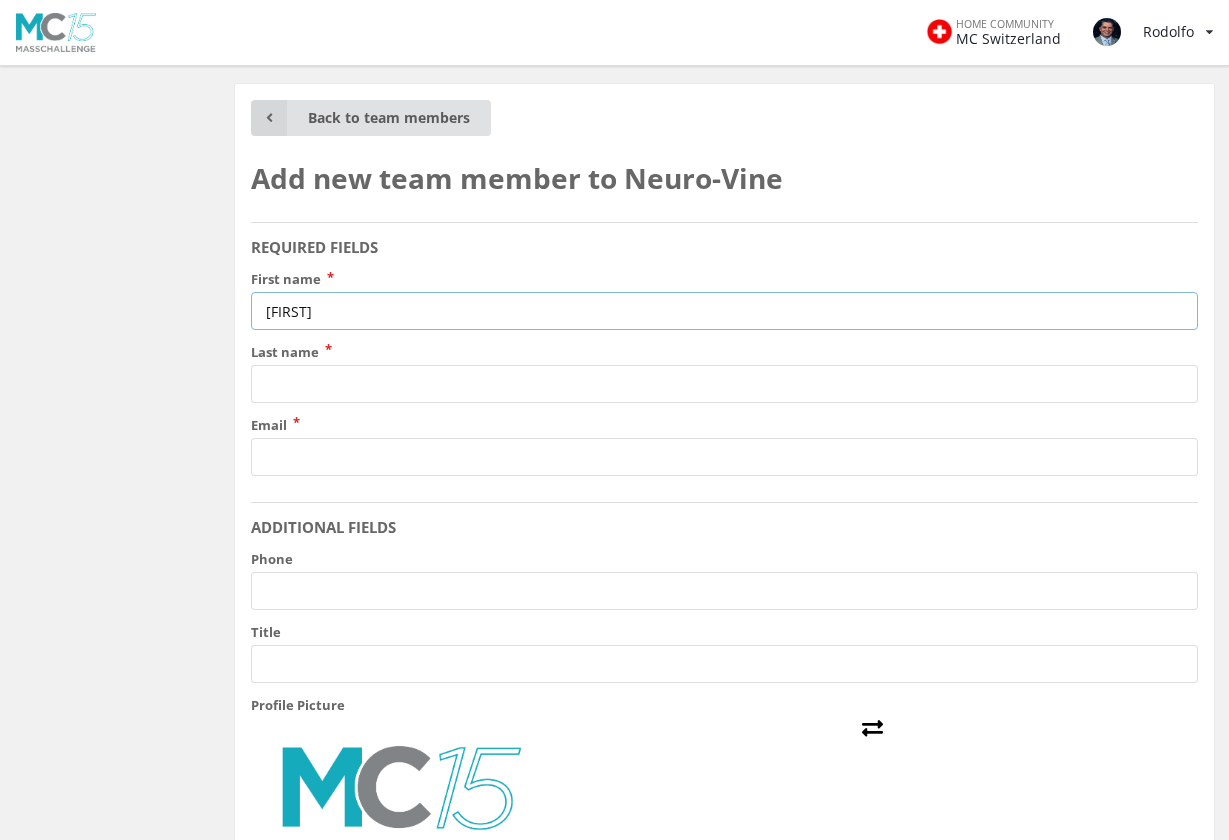 type on "[FIRST]" 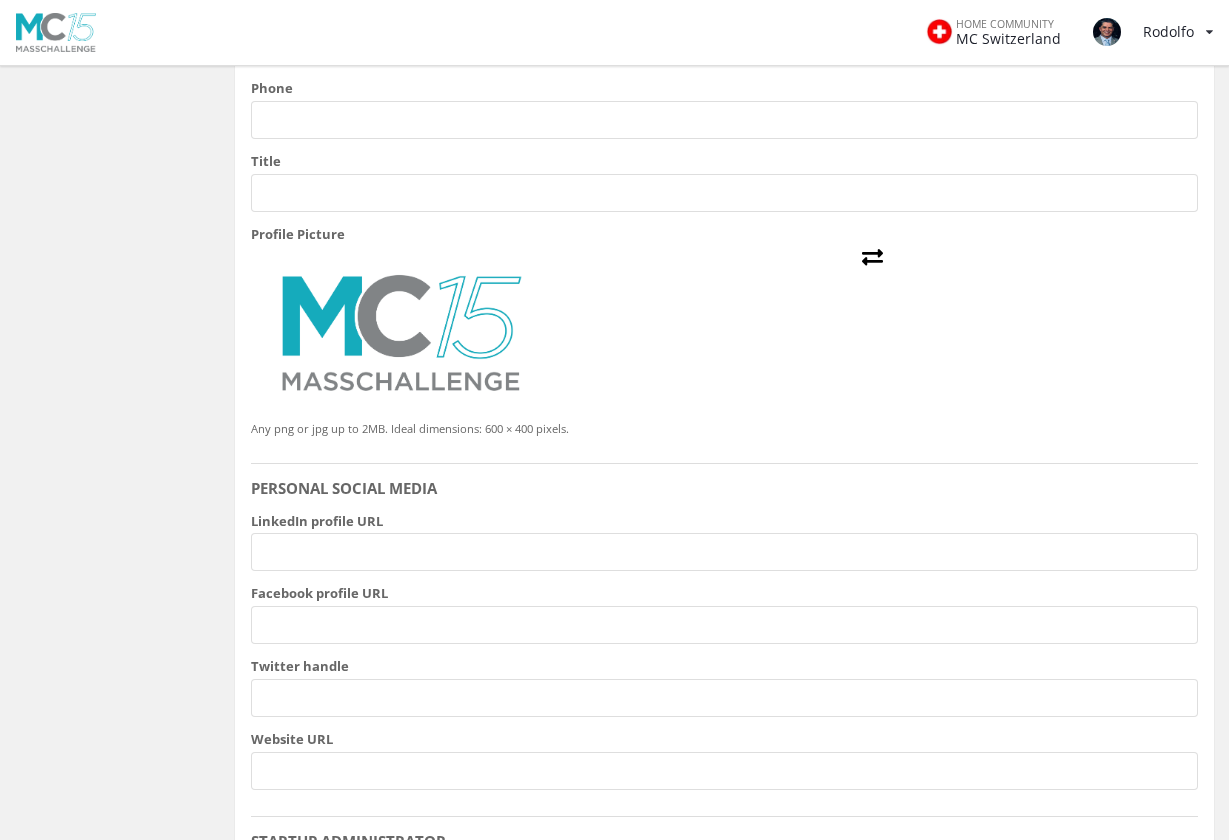 scroll, scrollTop: 480, scrollLeft: 0, axis: vertical 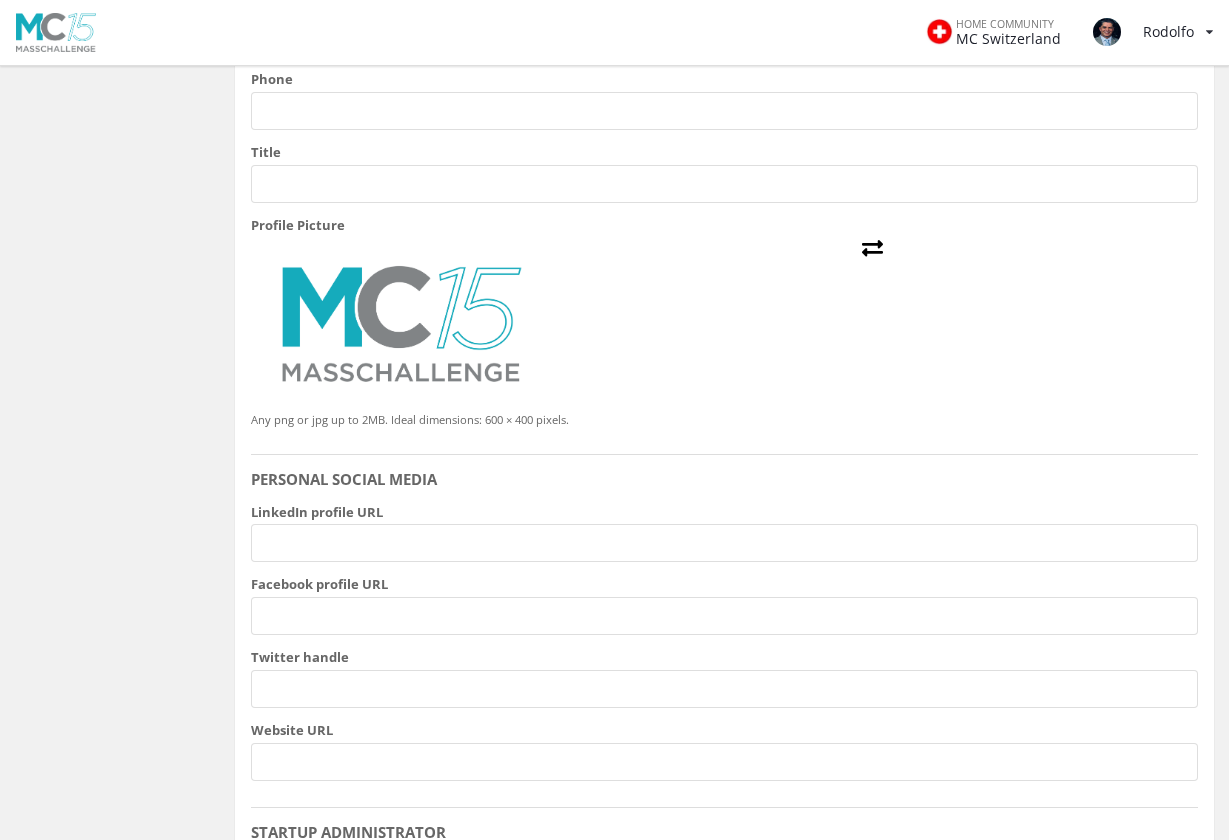 type on "Maia" 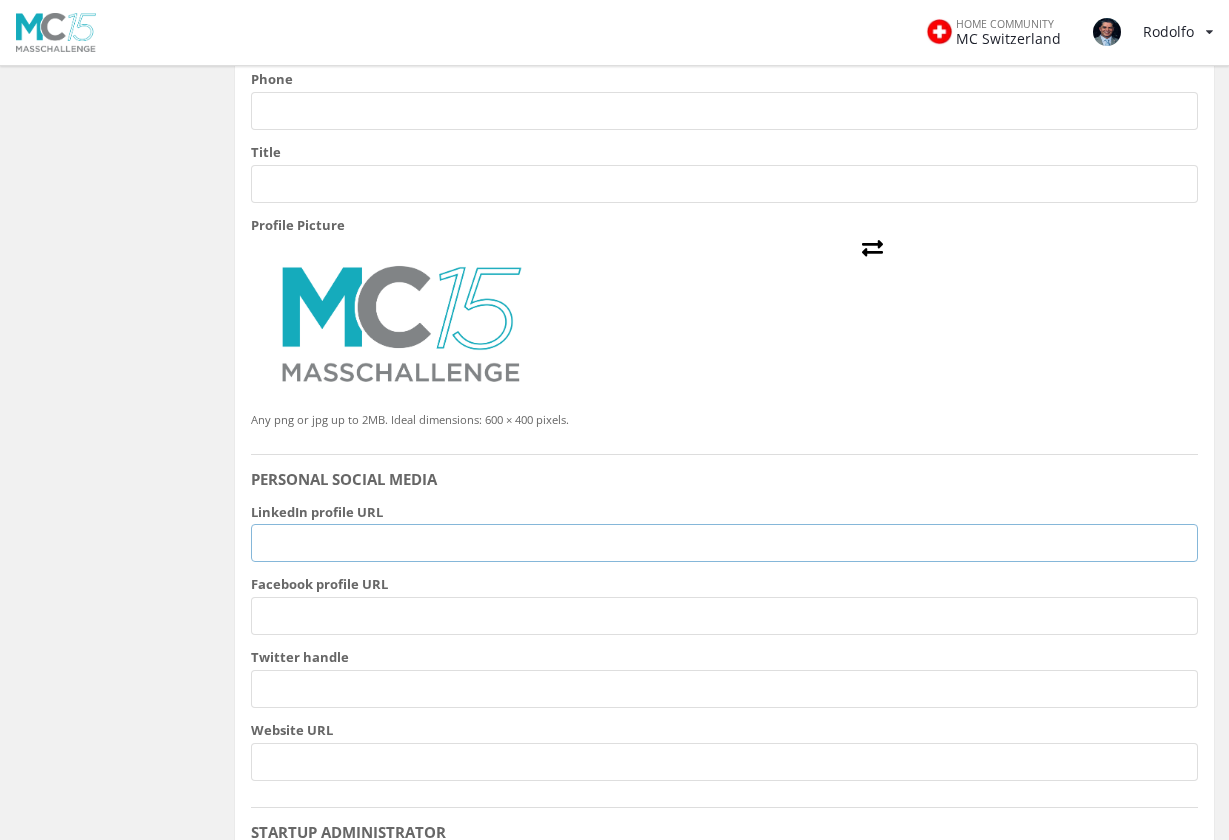 paste on "https://www.linkedin.com/in/luis-maia-57486641?lipi=urn%3Ali%3Apage%3Ad_flagship3_profile_view_base_contact_details%3BTOd%2BqG2OQMeQOthKqpnEIw%3D%3D" 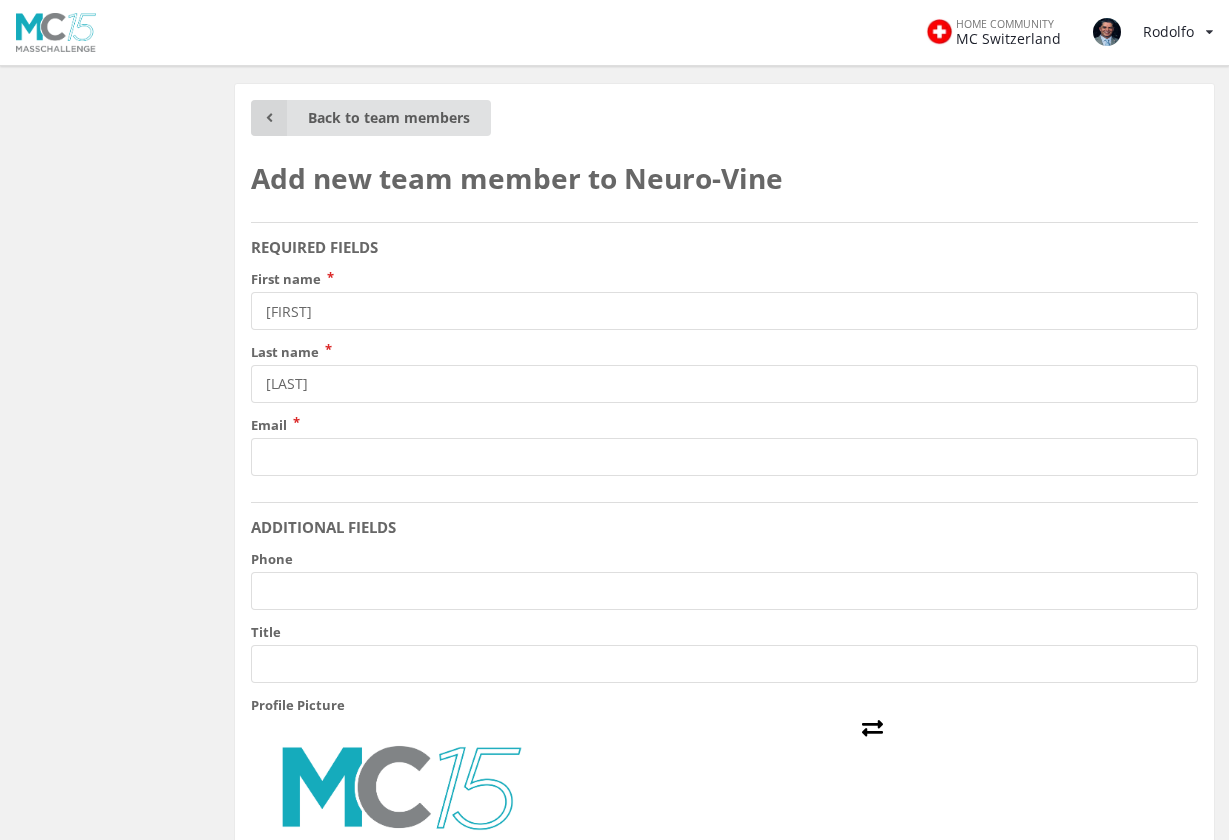 scroll, scrollTop: 0, scrollLeft: 0, axis: both 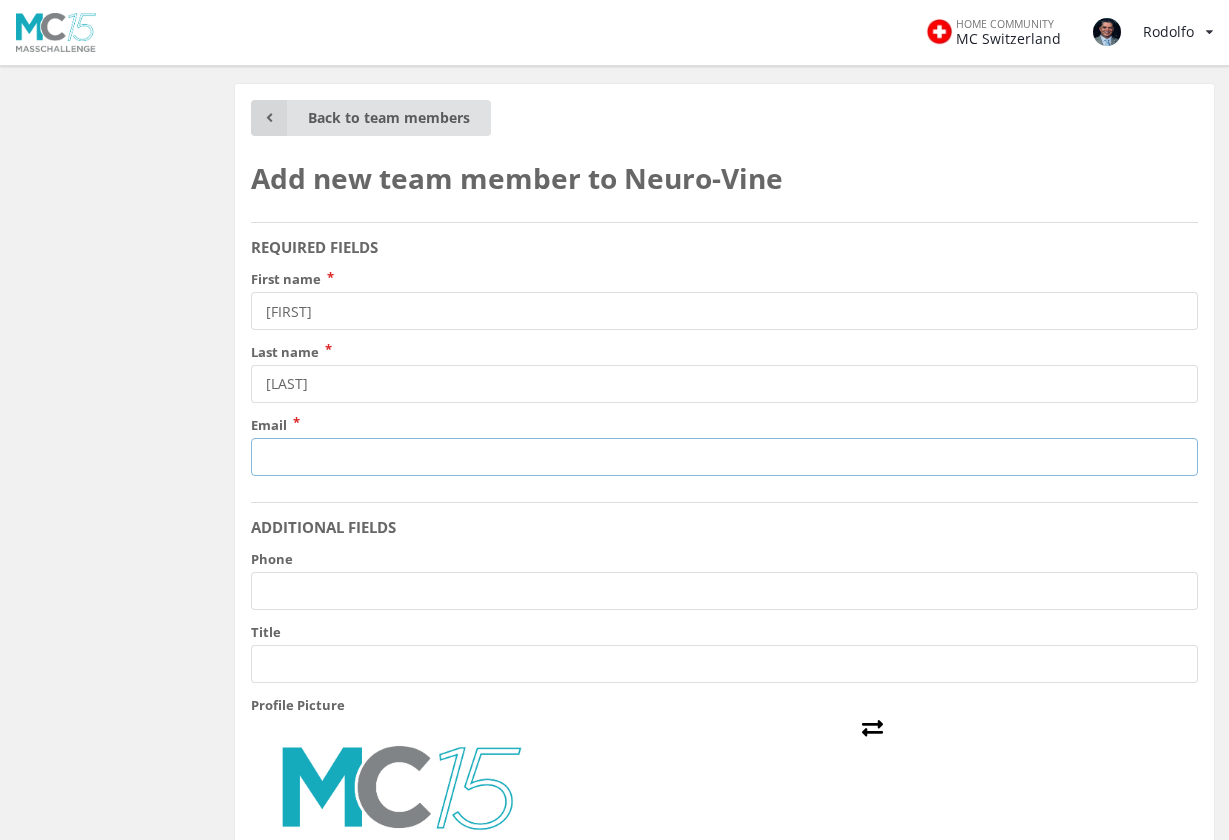 paste on "luisfgmaia@gmail.com" 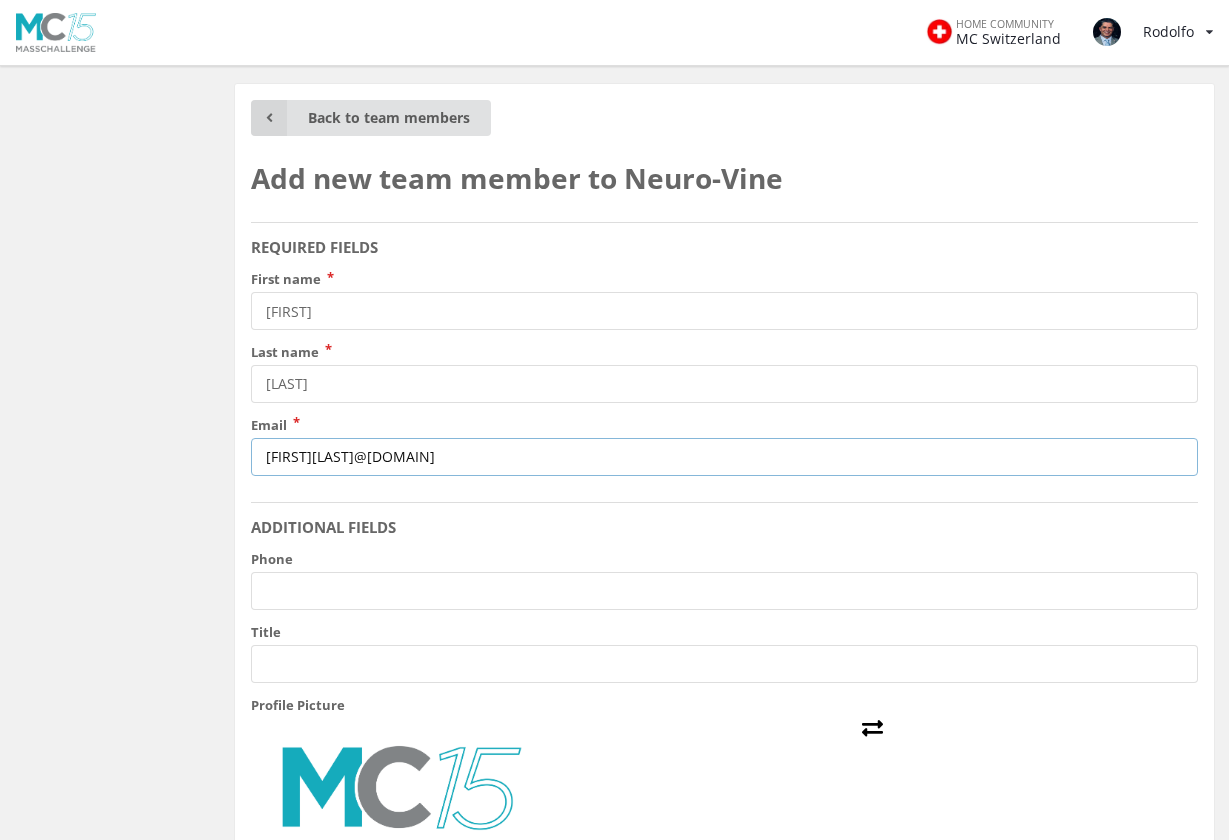 type on "luisfgmaia@gmail.com" 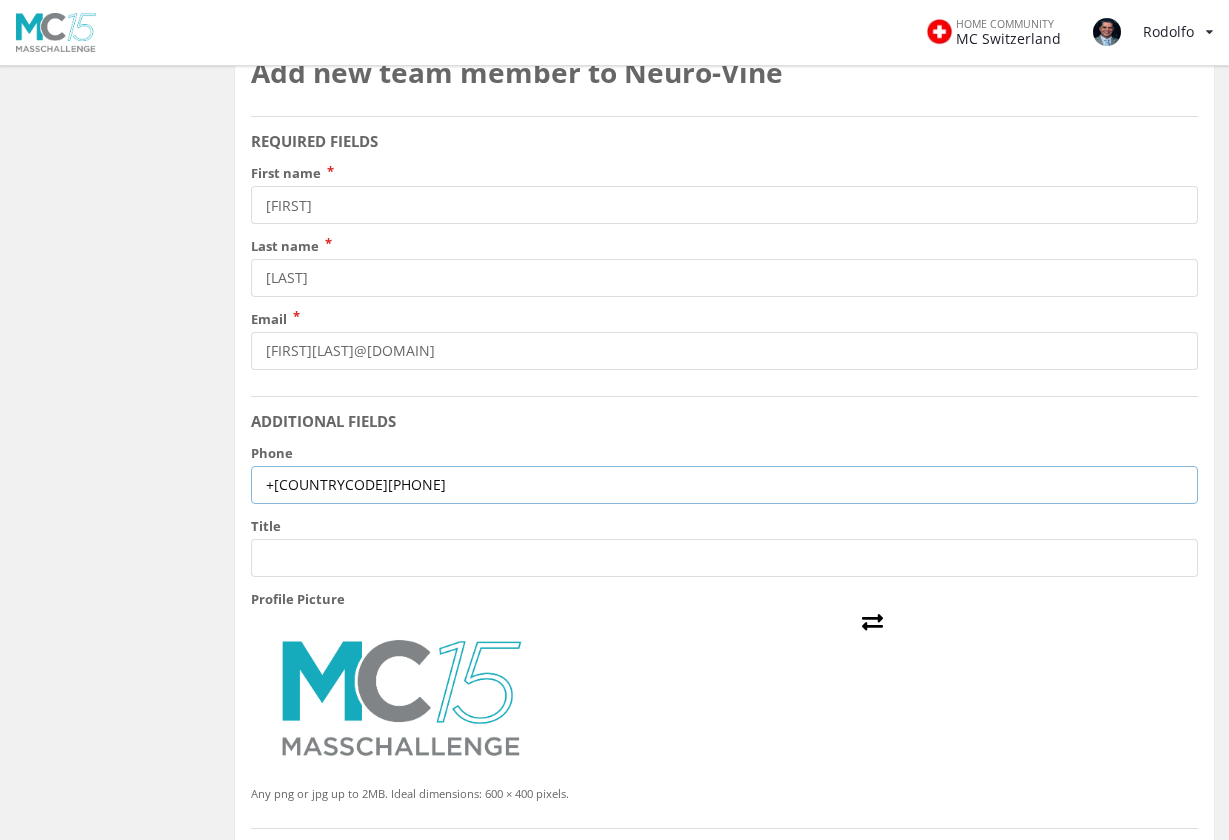 scroll, scrollTop: 108, scrollLeft: 0, axis: vertical 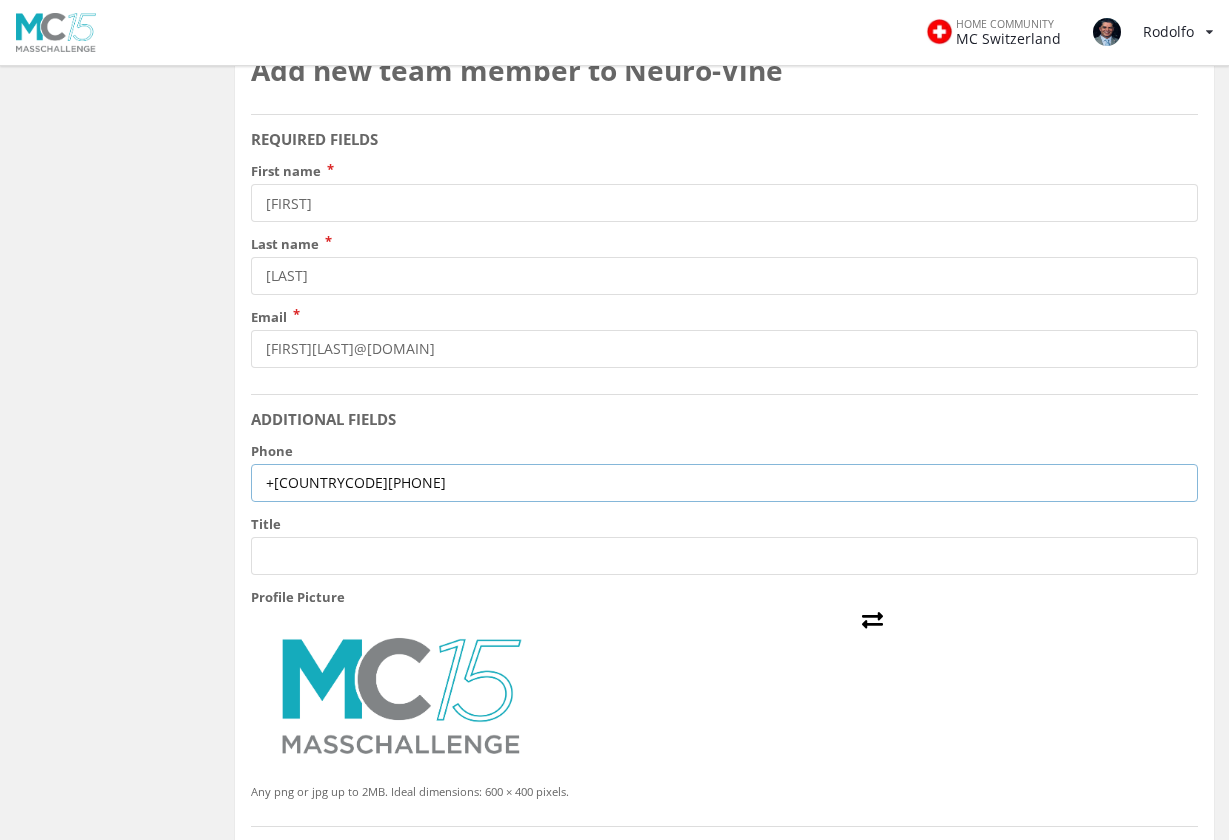 type on "+351910786026" 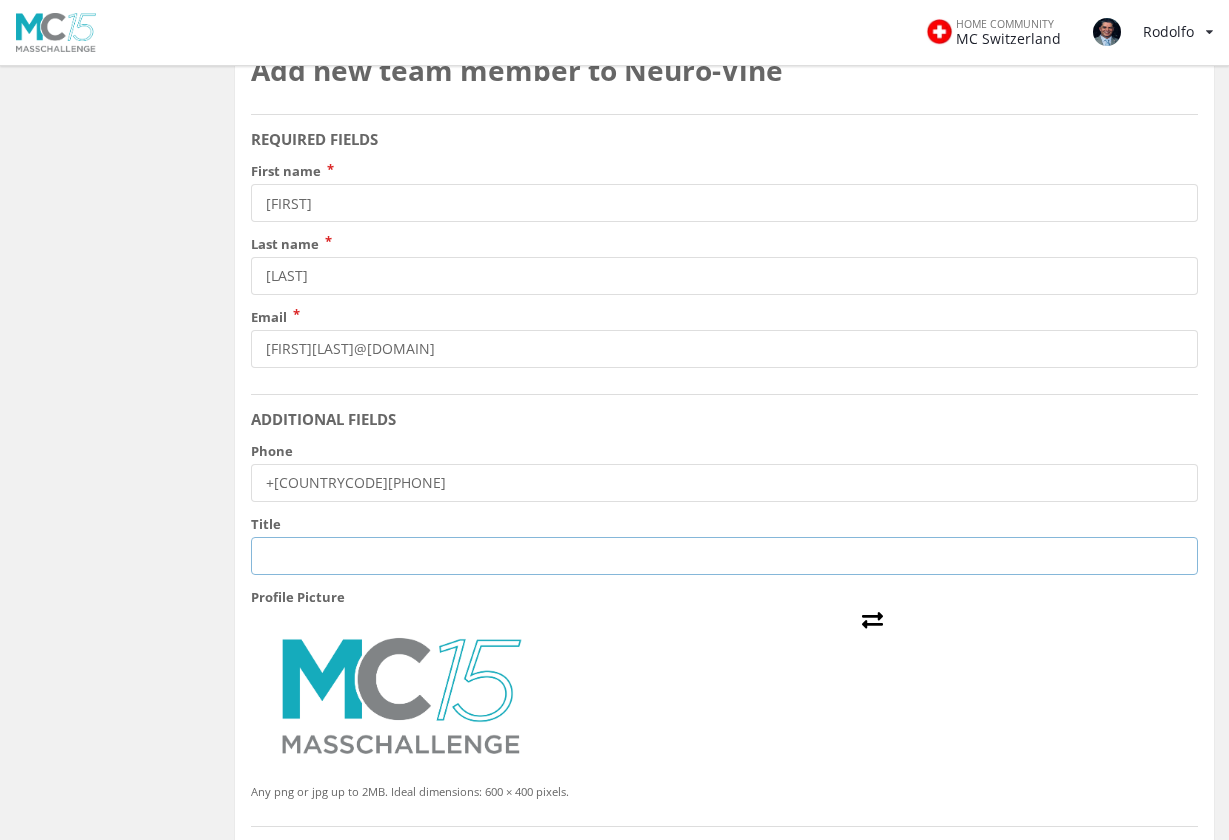 click on "Title" at bounding box center (724, 556) 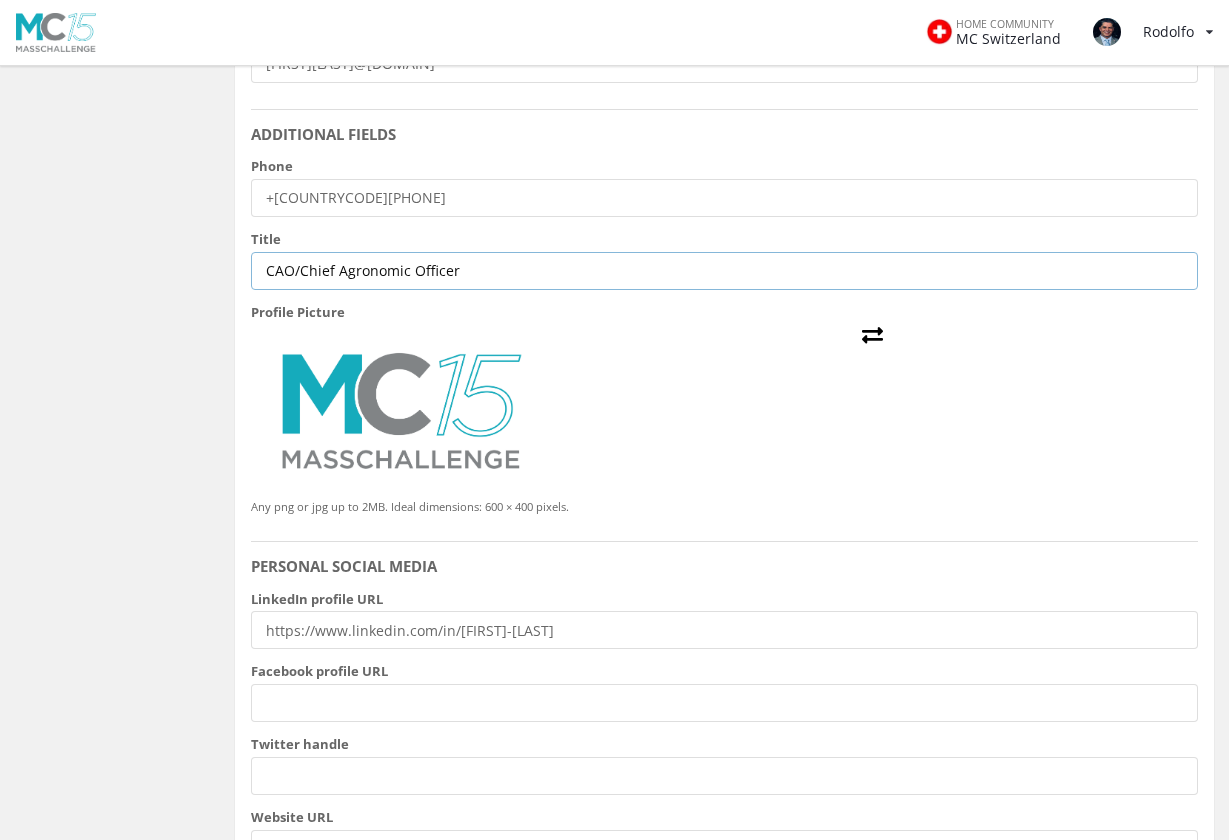 scroll, scrollTop: 405, scrollLeft: 0, axis: vertical 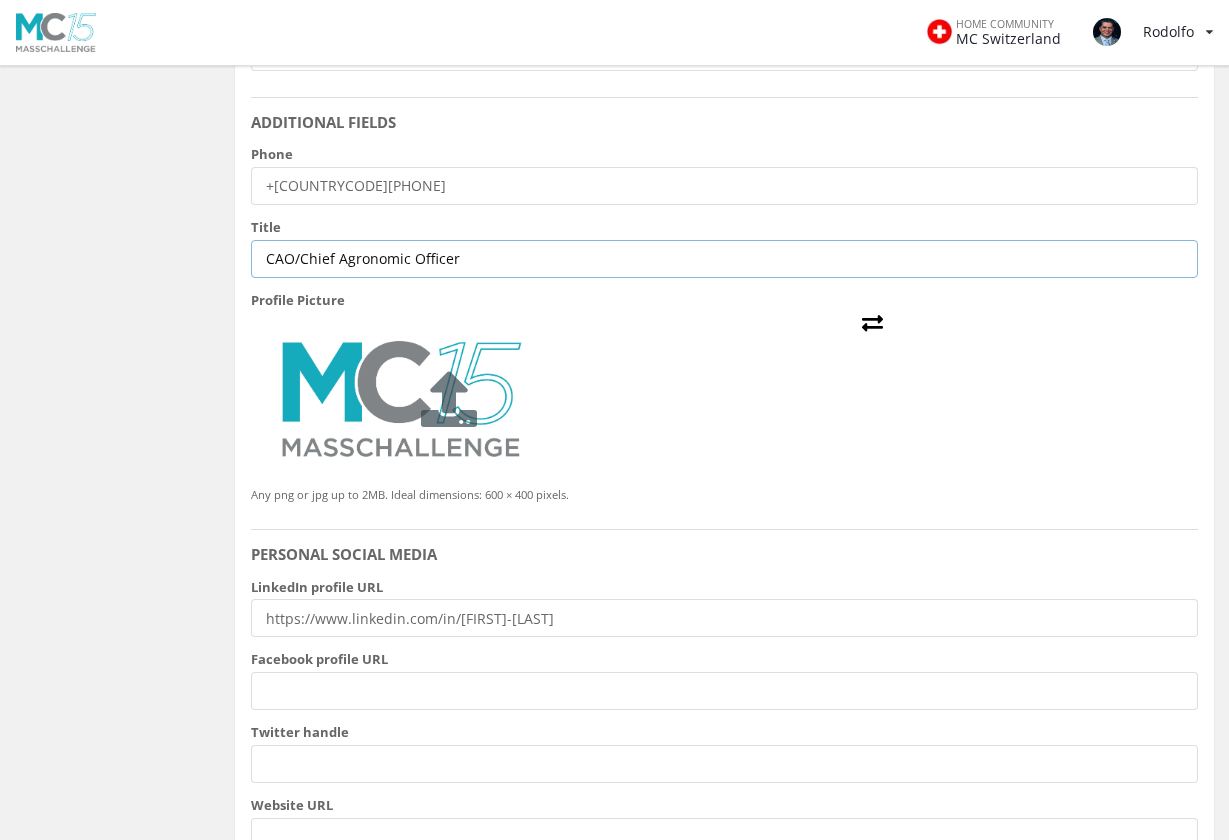type on "CAO/Chief Agronomic Officer" 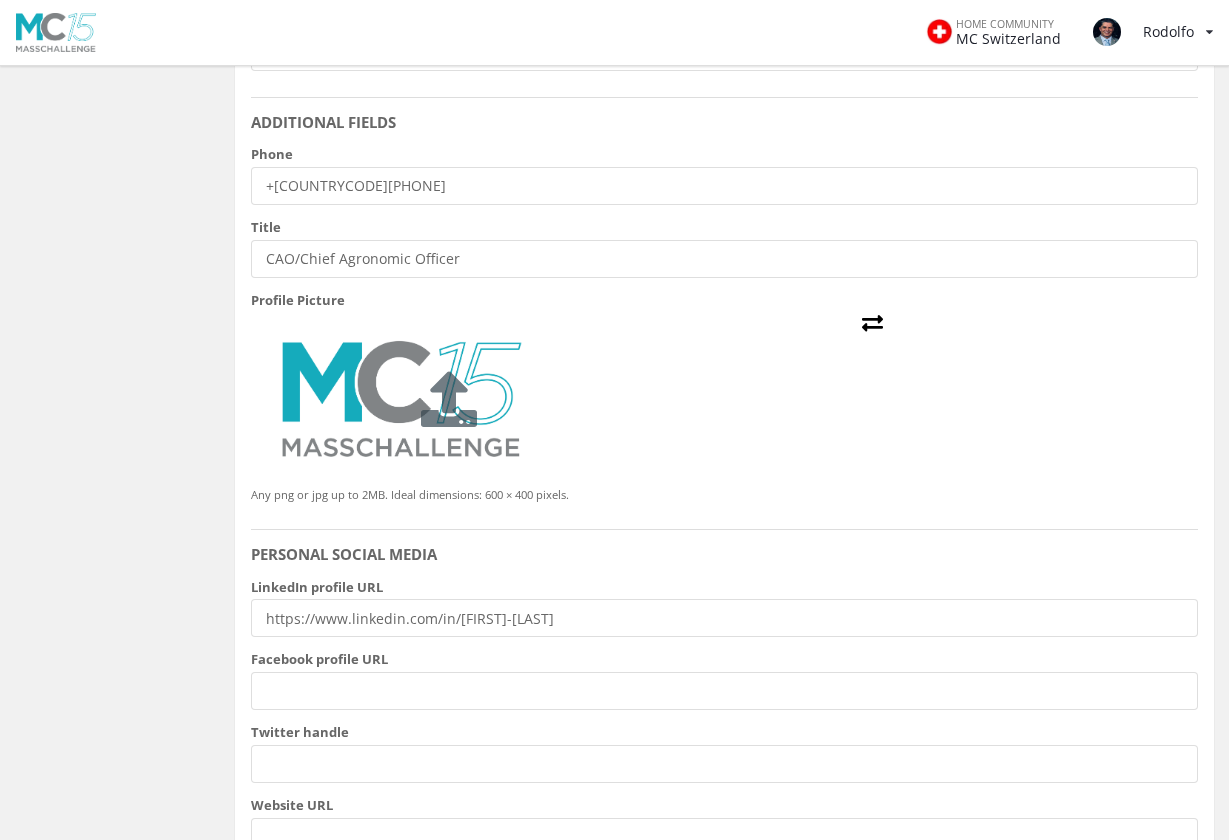 click at bounding box center [449, 399] 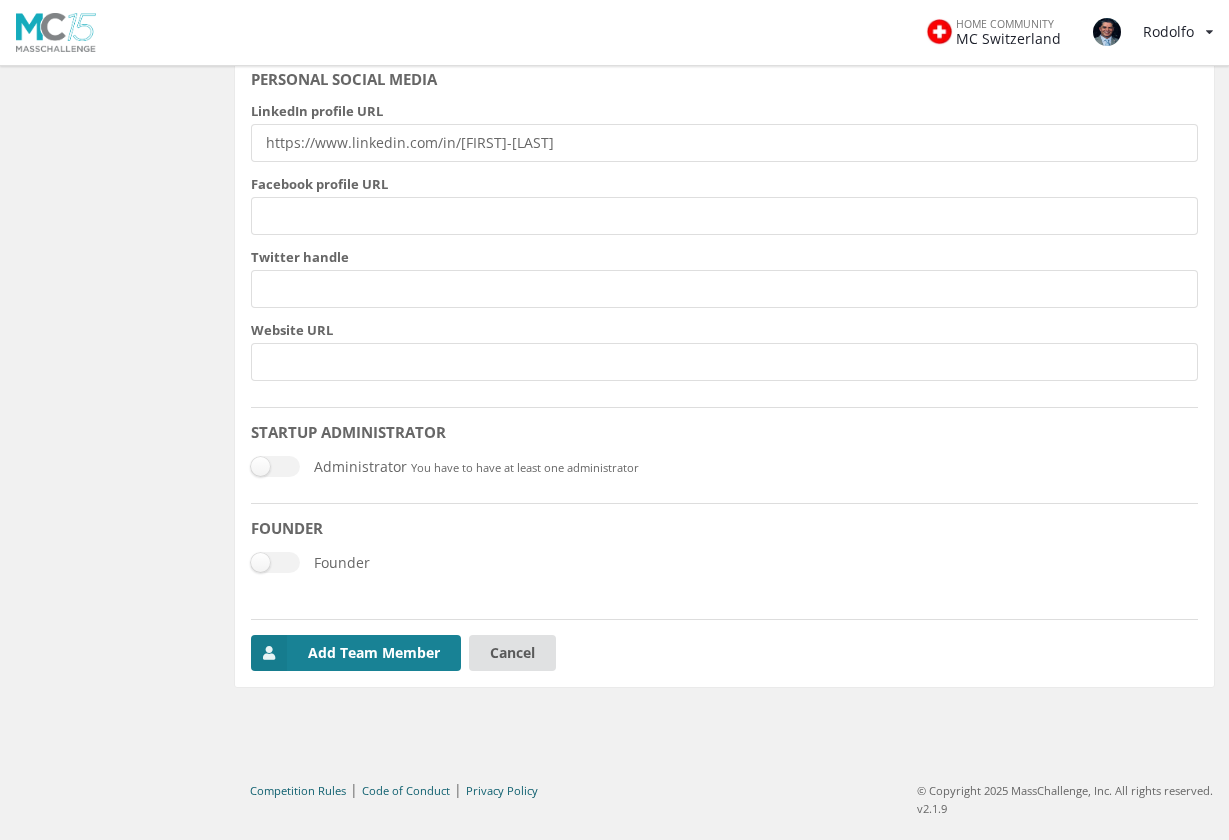 scroll, scrollTop: 1027, scrollLeft: 0, axis: vertical 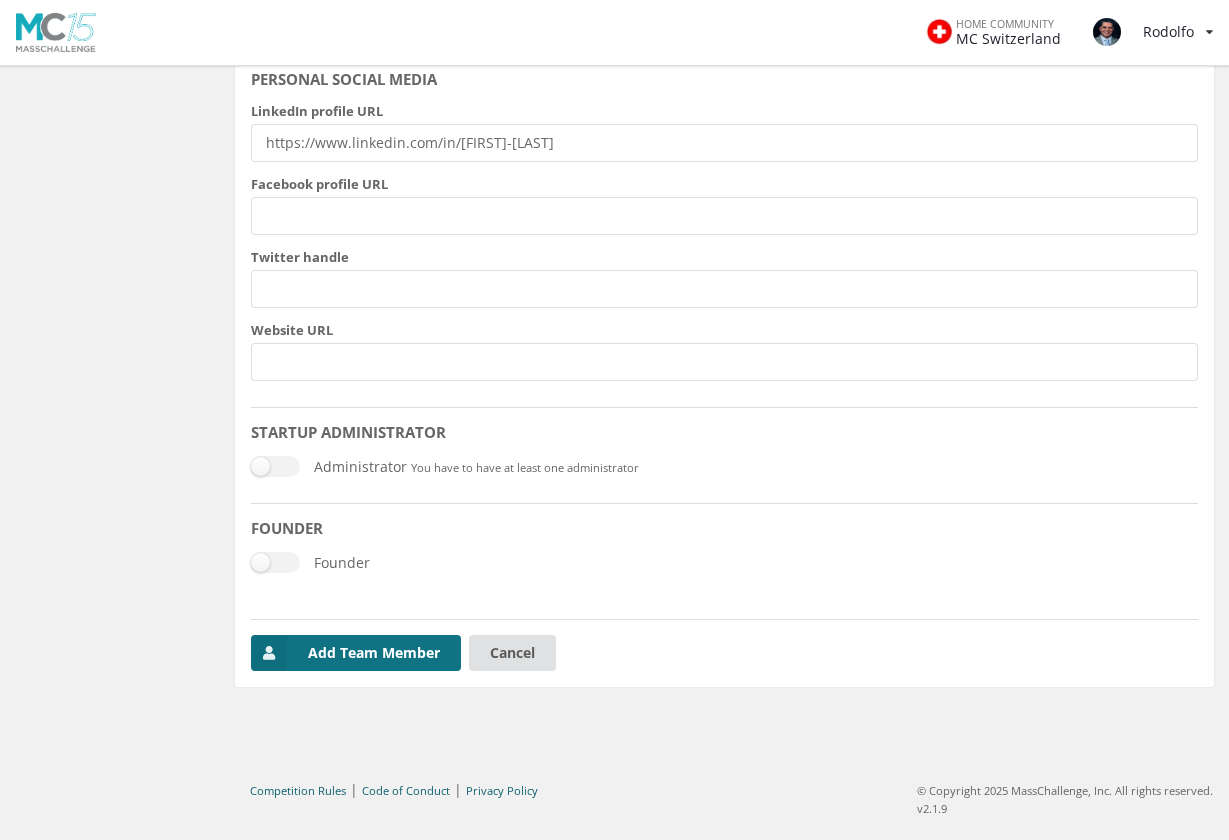 click on "Add Team Member" at bounding box center [356, 653] 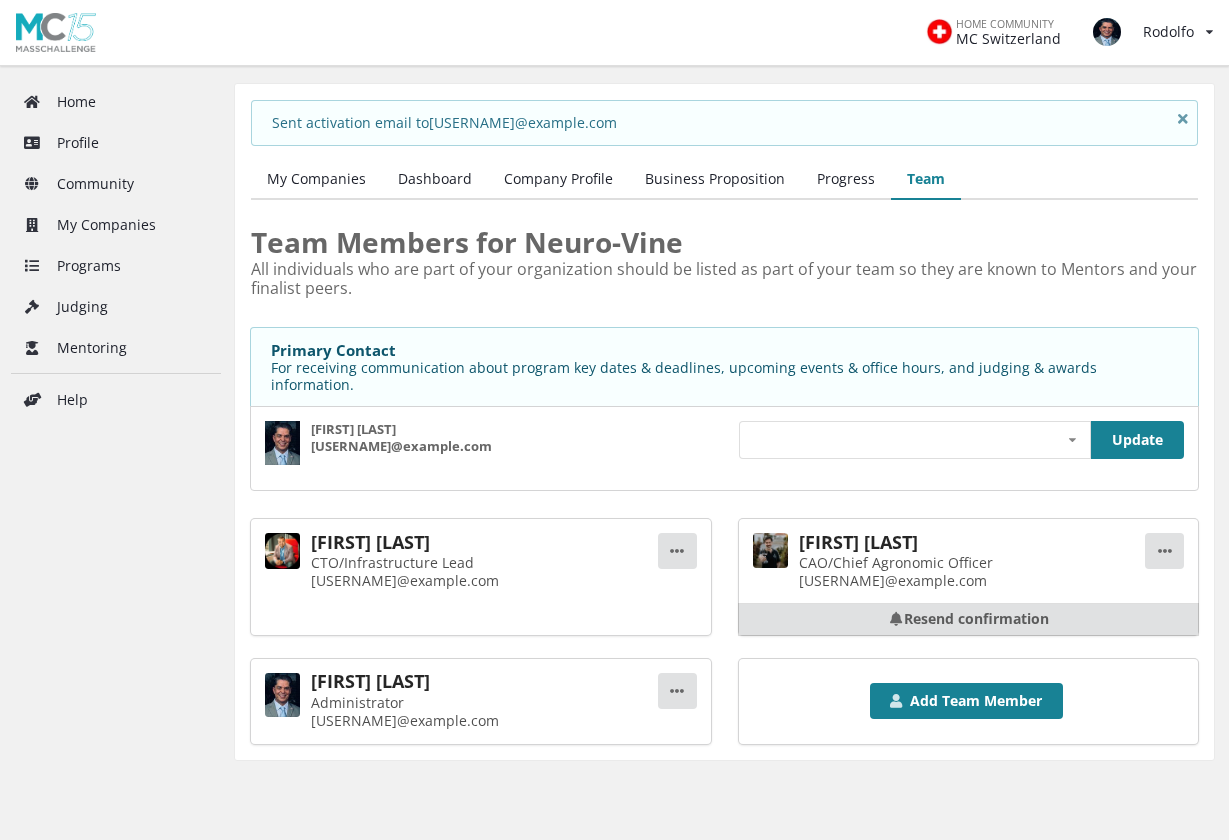 scroll, scrollTop: 0, scrollLeft: 0, axis: both 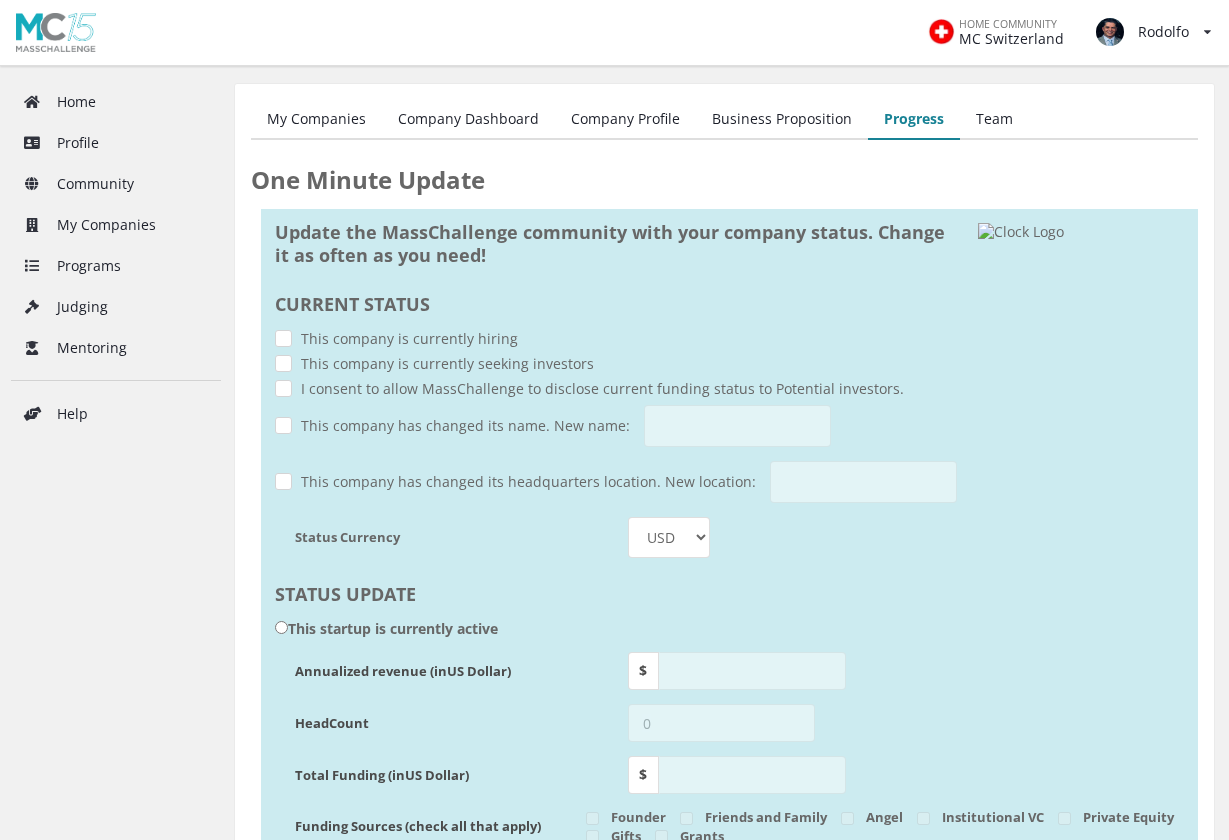 click on "My Companies" at bounding box center [316, 120] 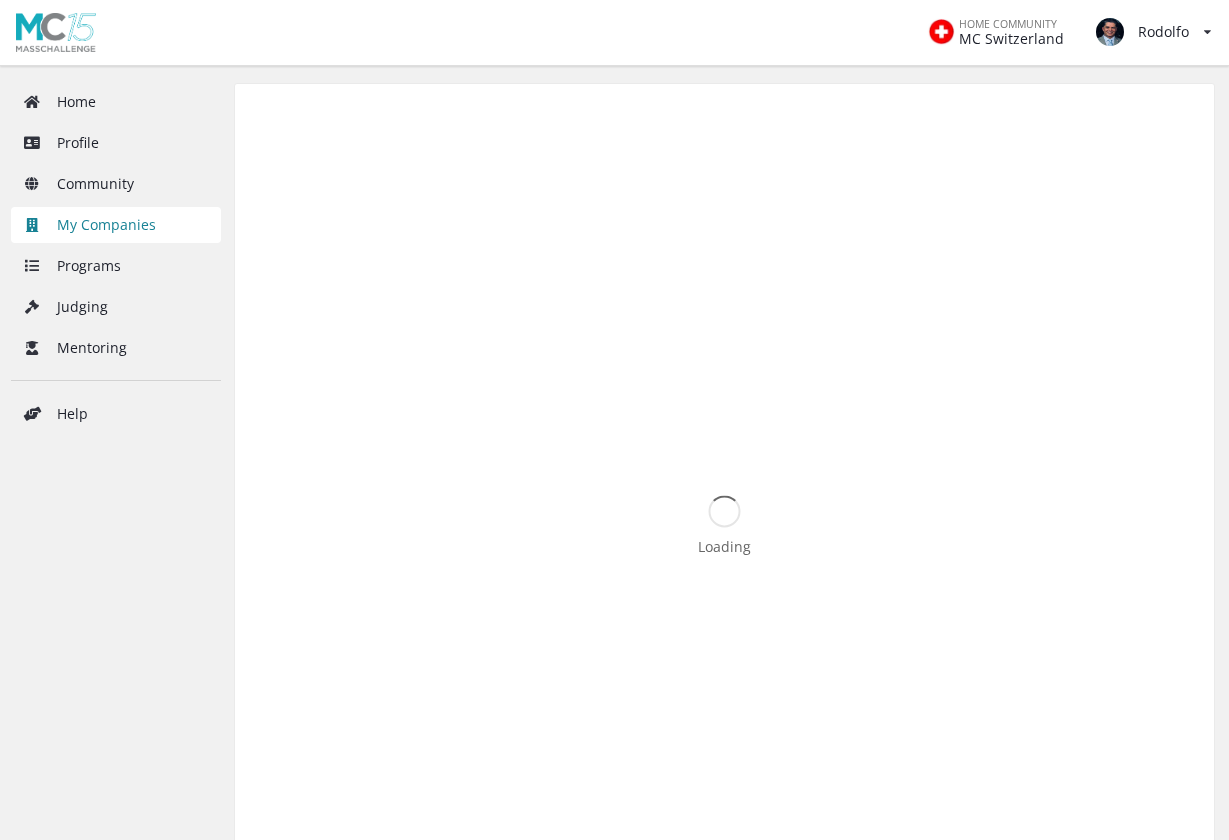 scroll, scrollTop: 0, scrollLeft: 0, axis: both 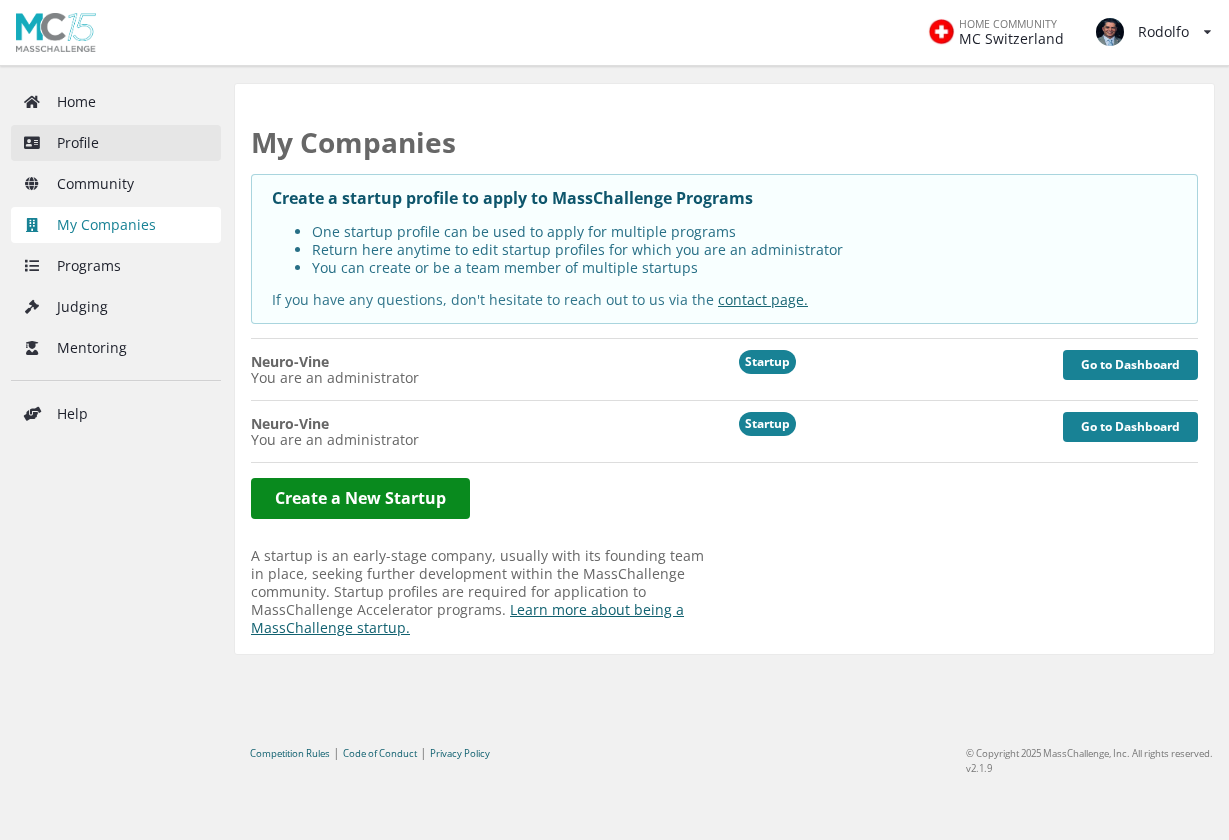 click on "Profile" at bounding box center (116, 143) 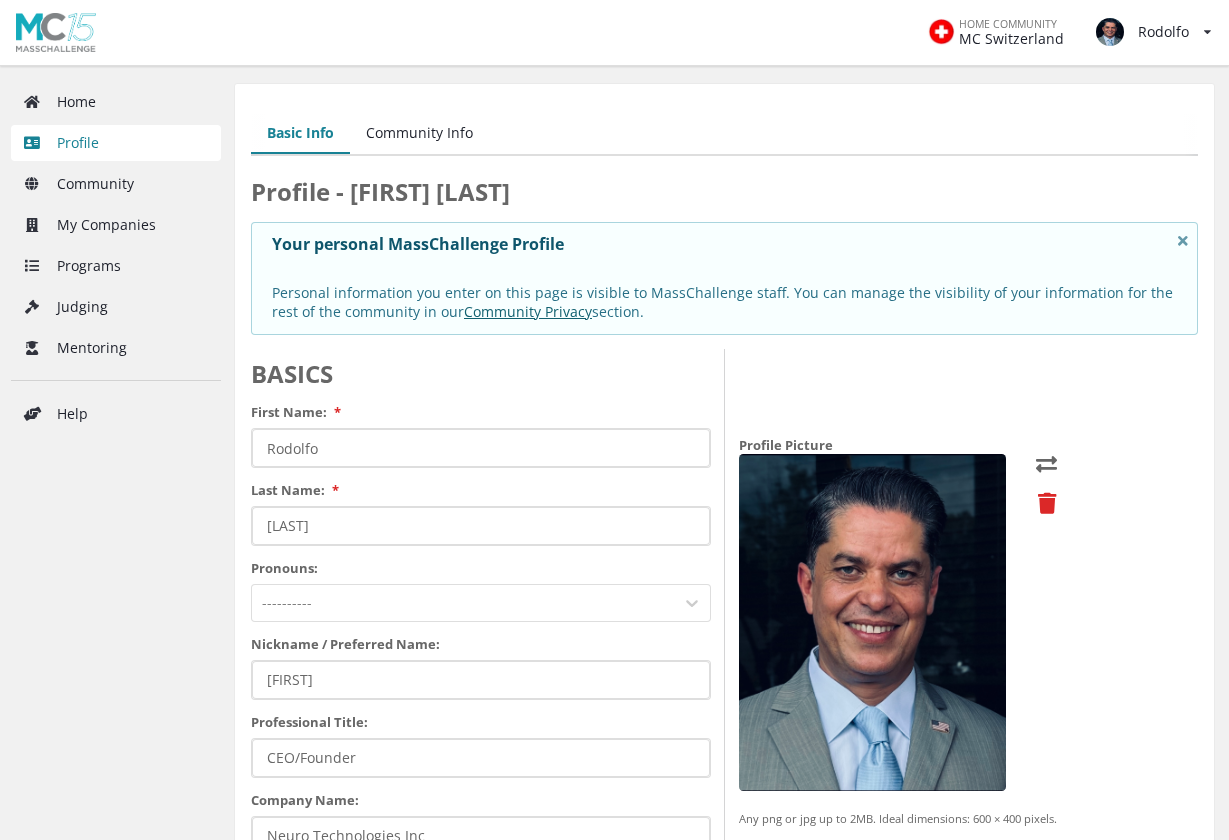 scroll, scrollTop: 0, scrollLeft: 0, axis: both 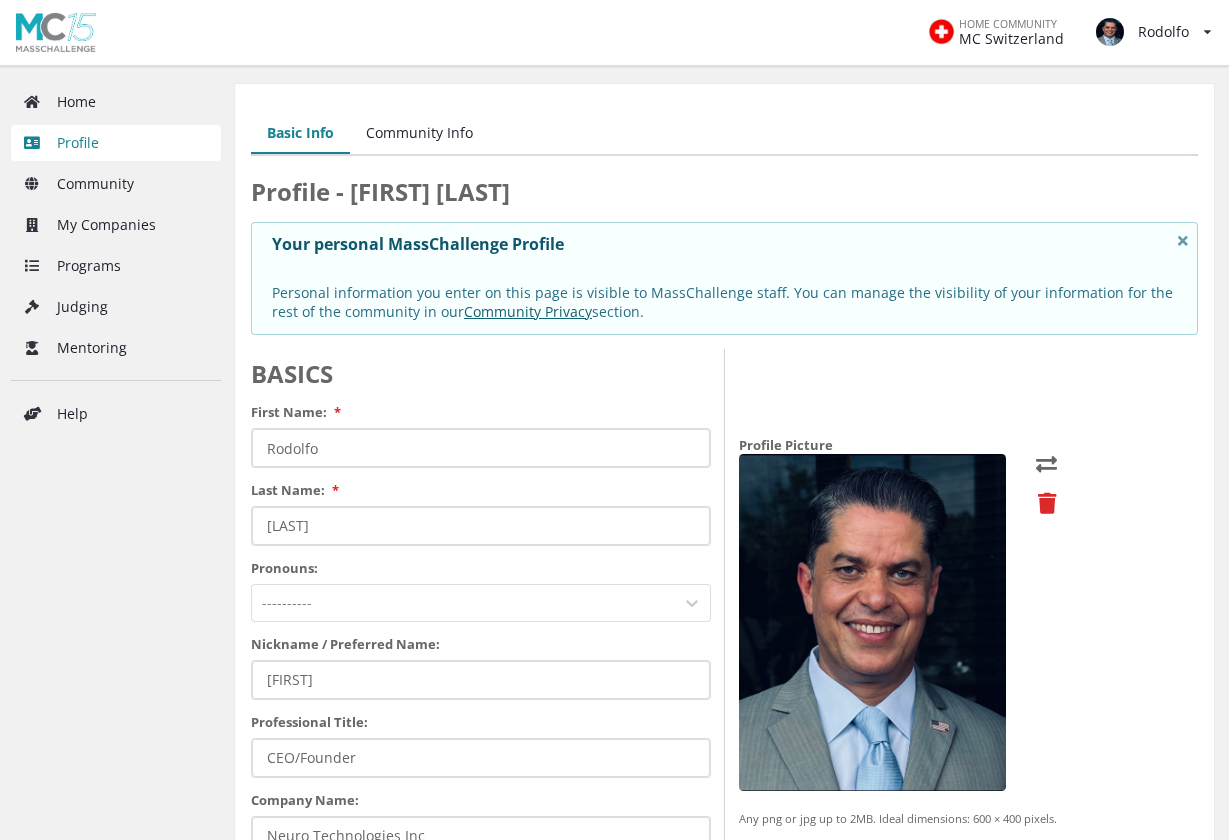 click on "Community Info" at bounding box center (419, 134) 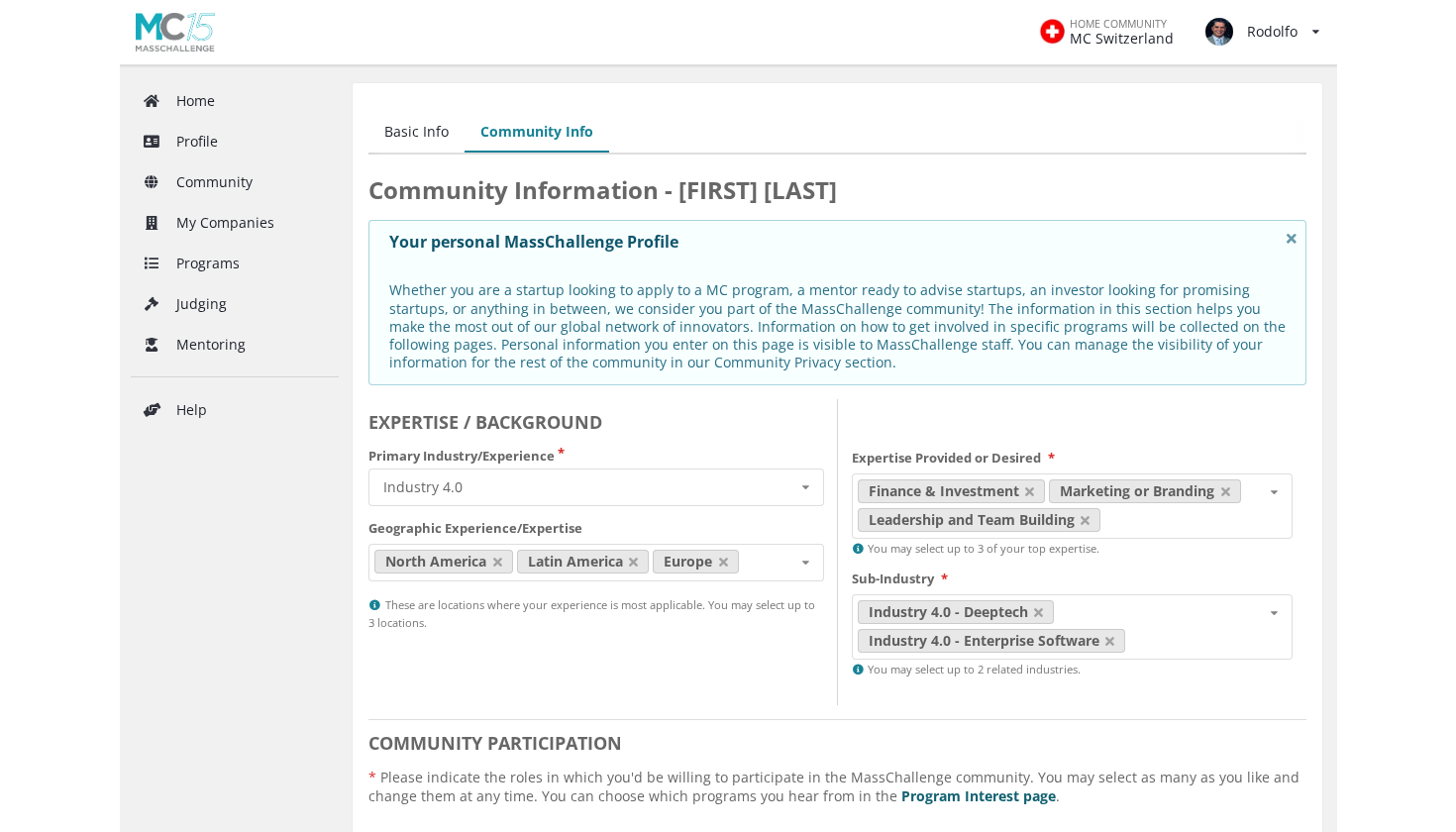 scroll, scrollTop: 0, scrollLeft: 0, axis: both 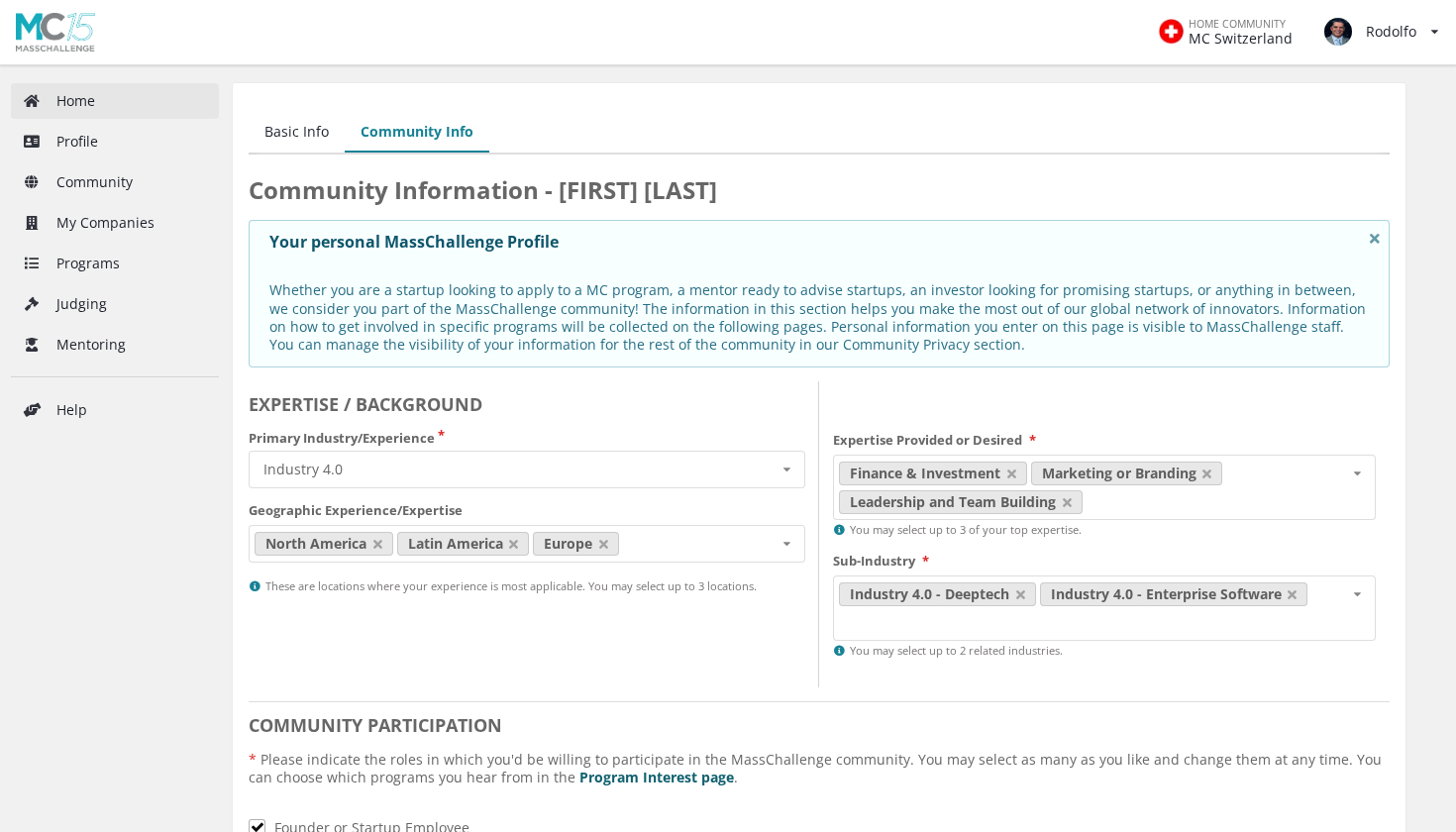 click on "Home" at bounding box center (115, 101) 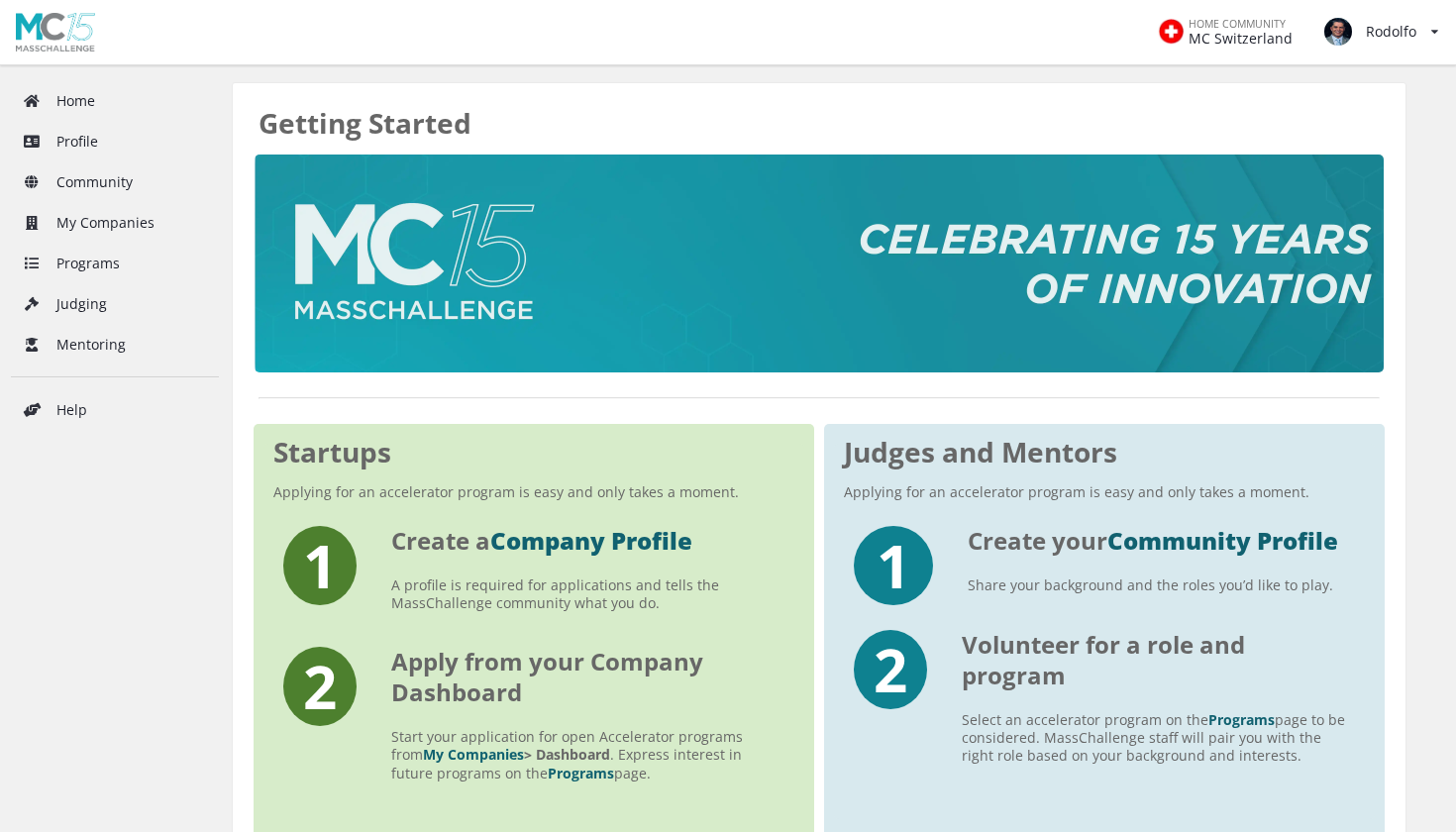 scroll, scrollTop: 0, scrollLeft: 0, axis: both 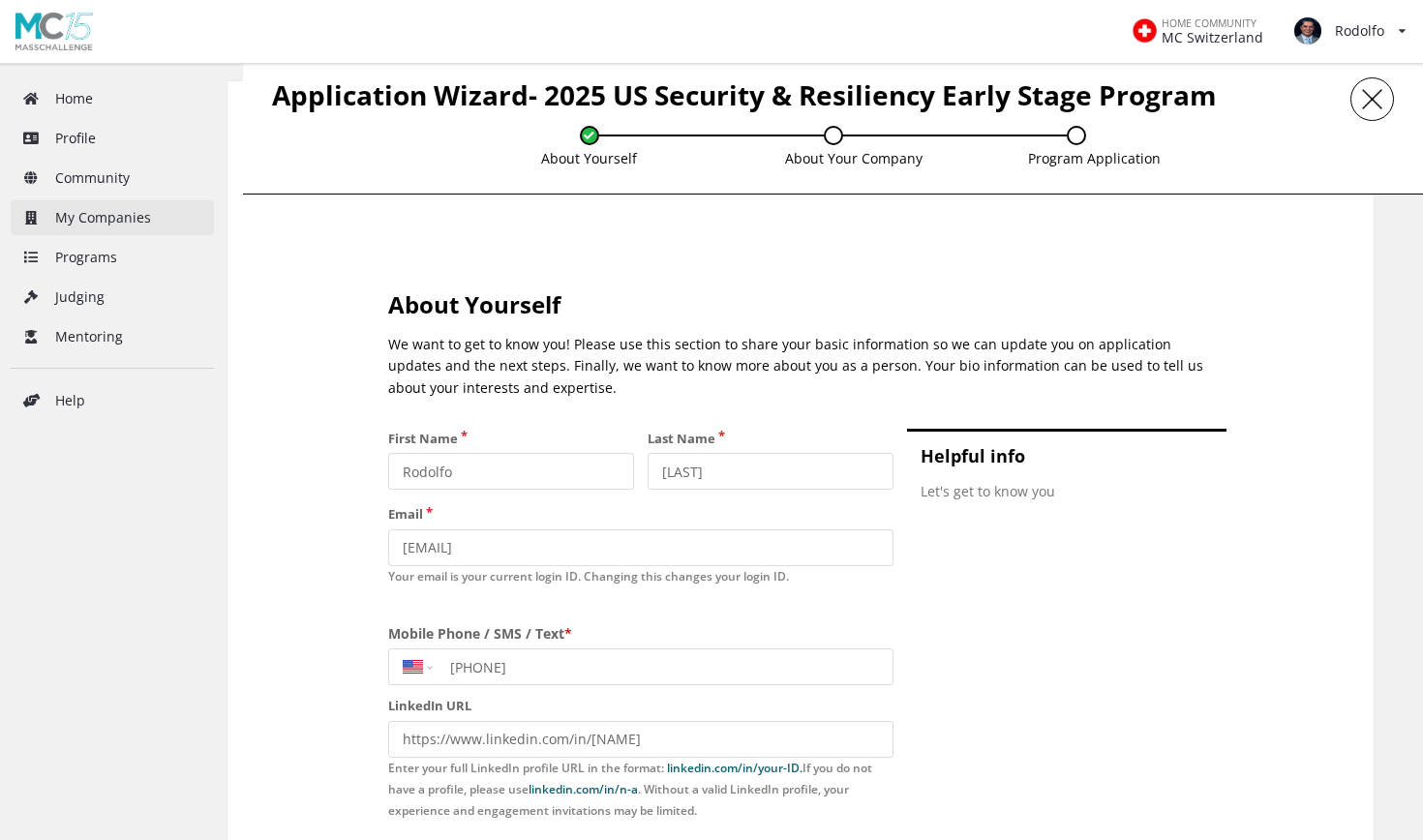 click on "My Companies" at bounding box center (112, 218) 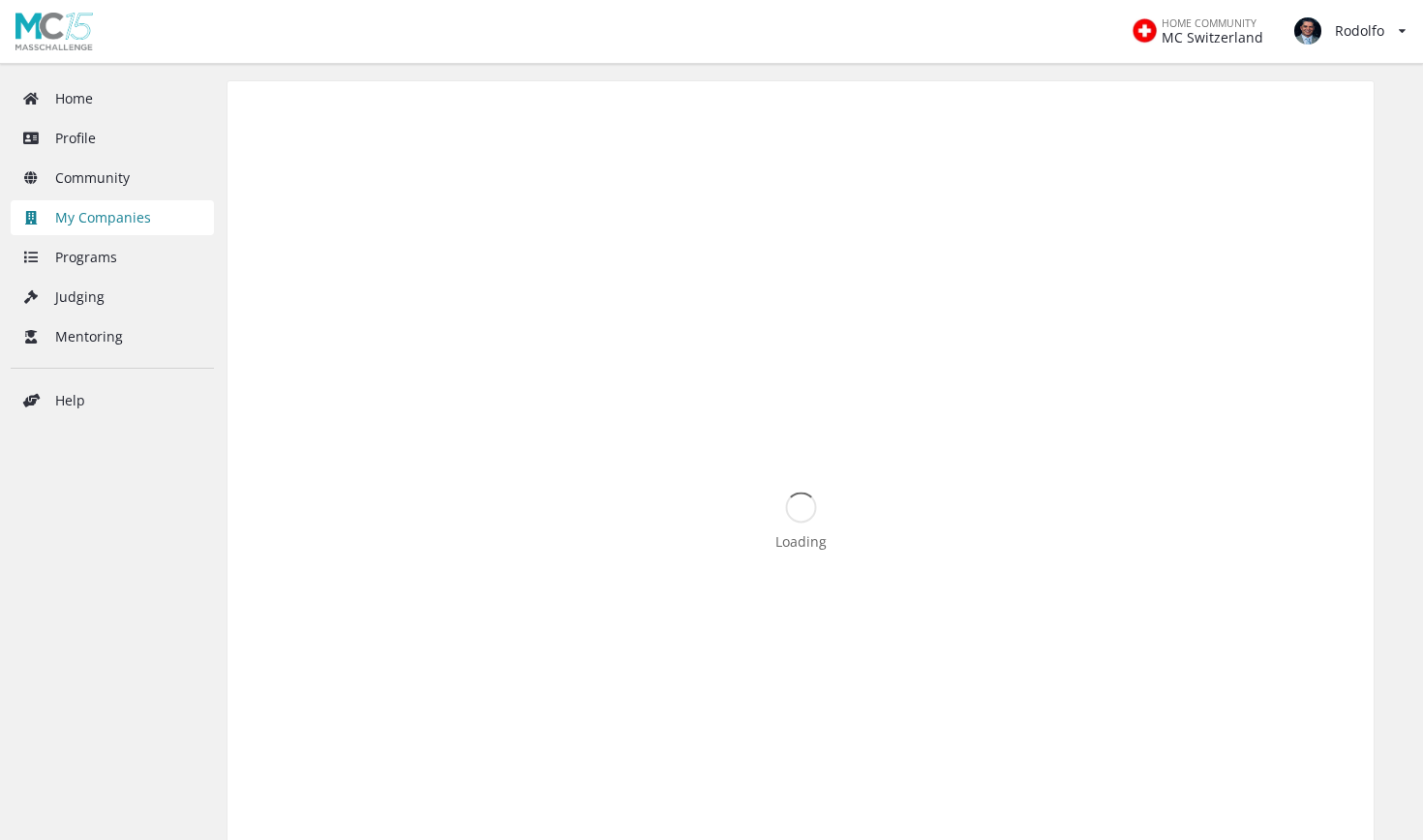 scroll, scrollTop: 0, scrollLeft: 0, axis: both 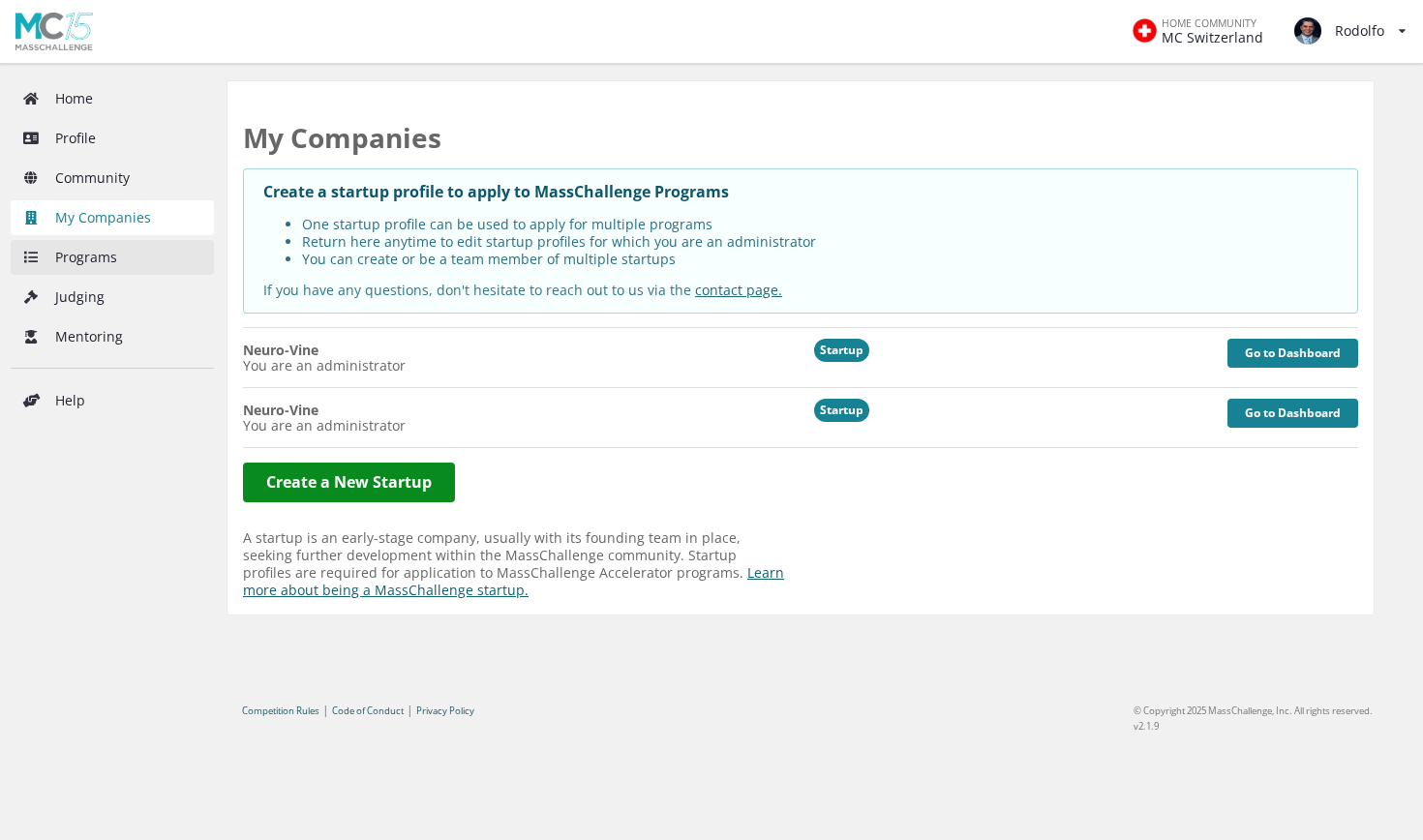 click on "Programs" at bounding box center (112, 257) 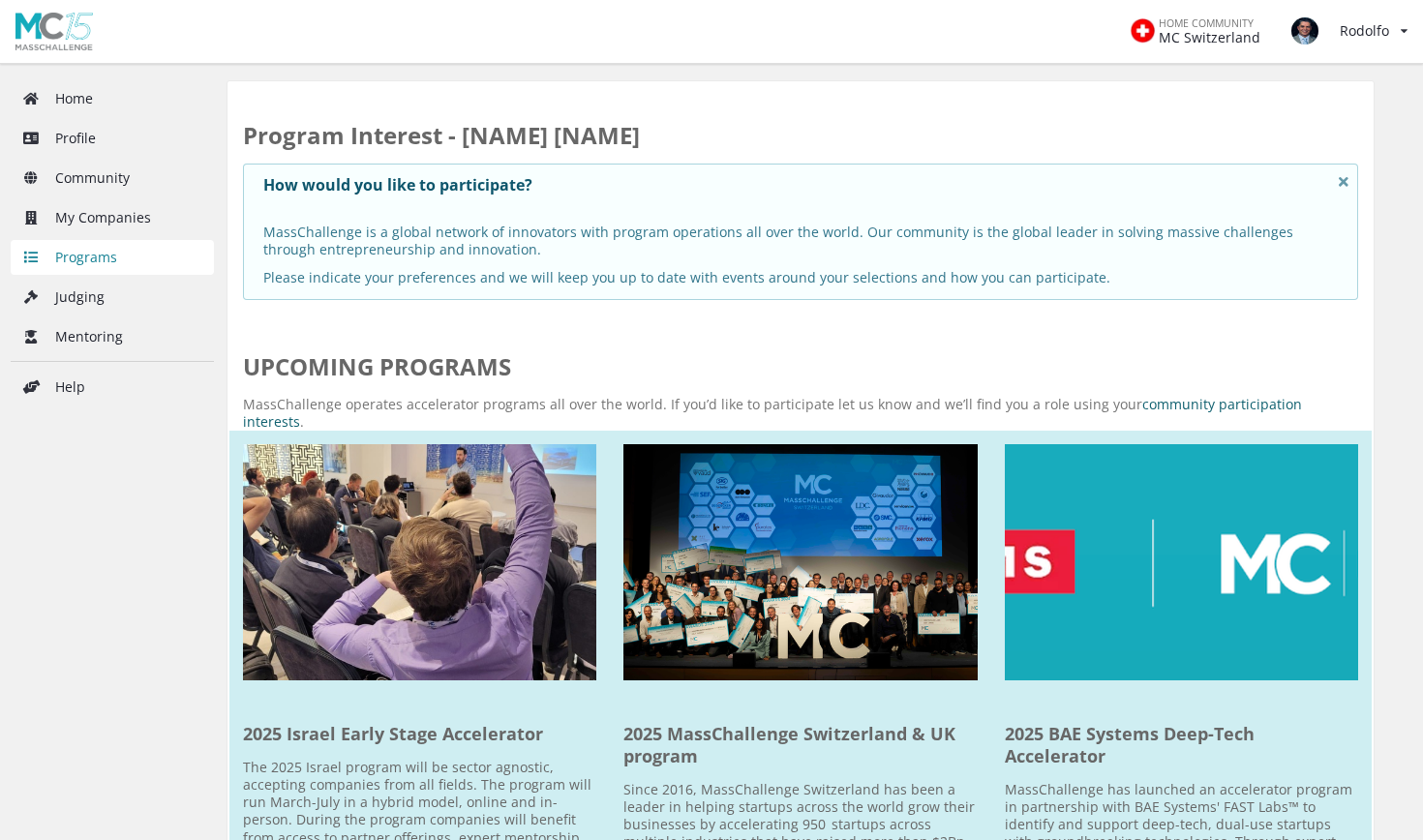 scroll, scrollTop: 0, scrollLeft: 0, axis: both 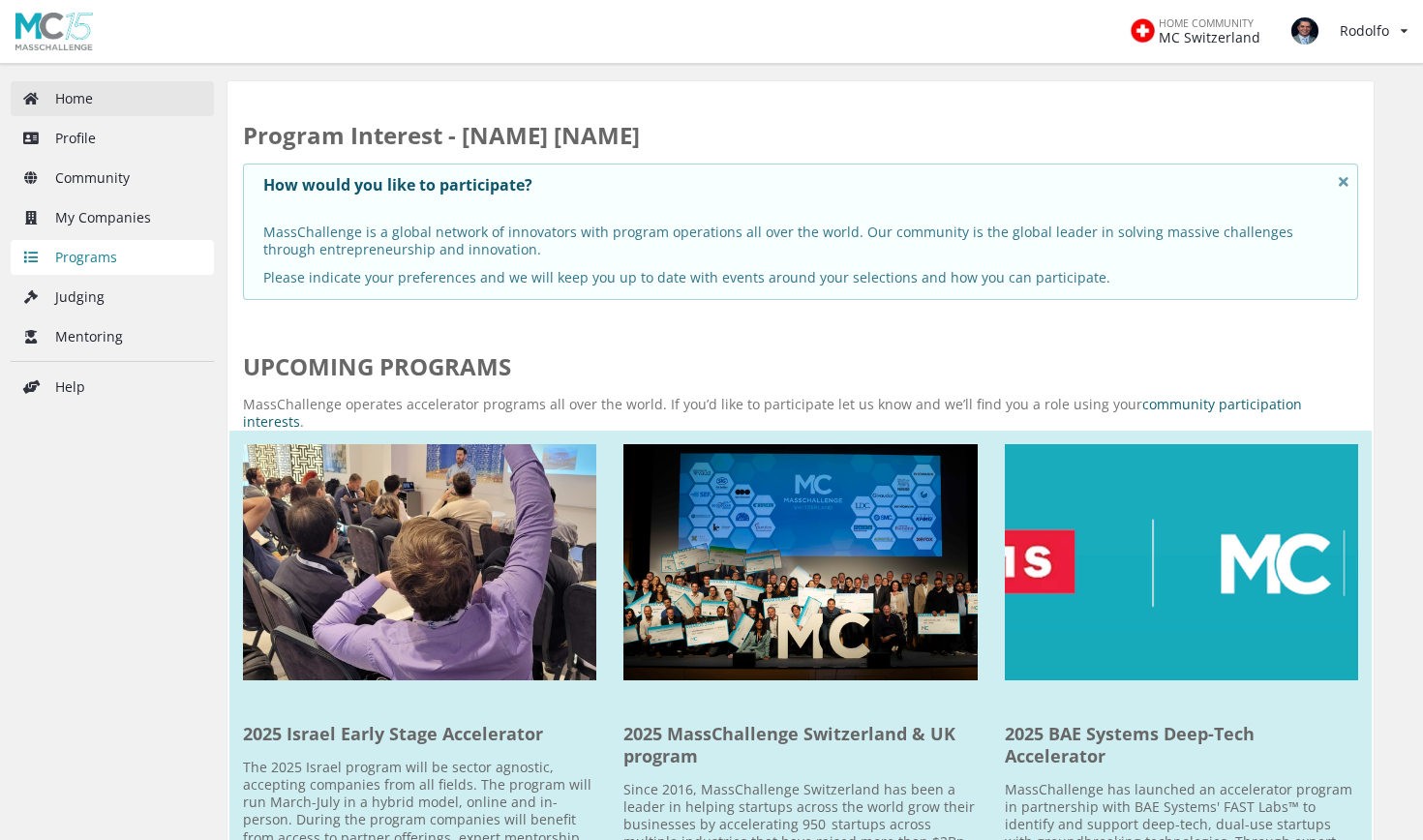 click on "Home" at bounding box center (112, 99) 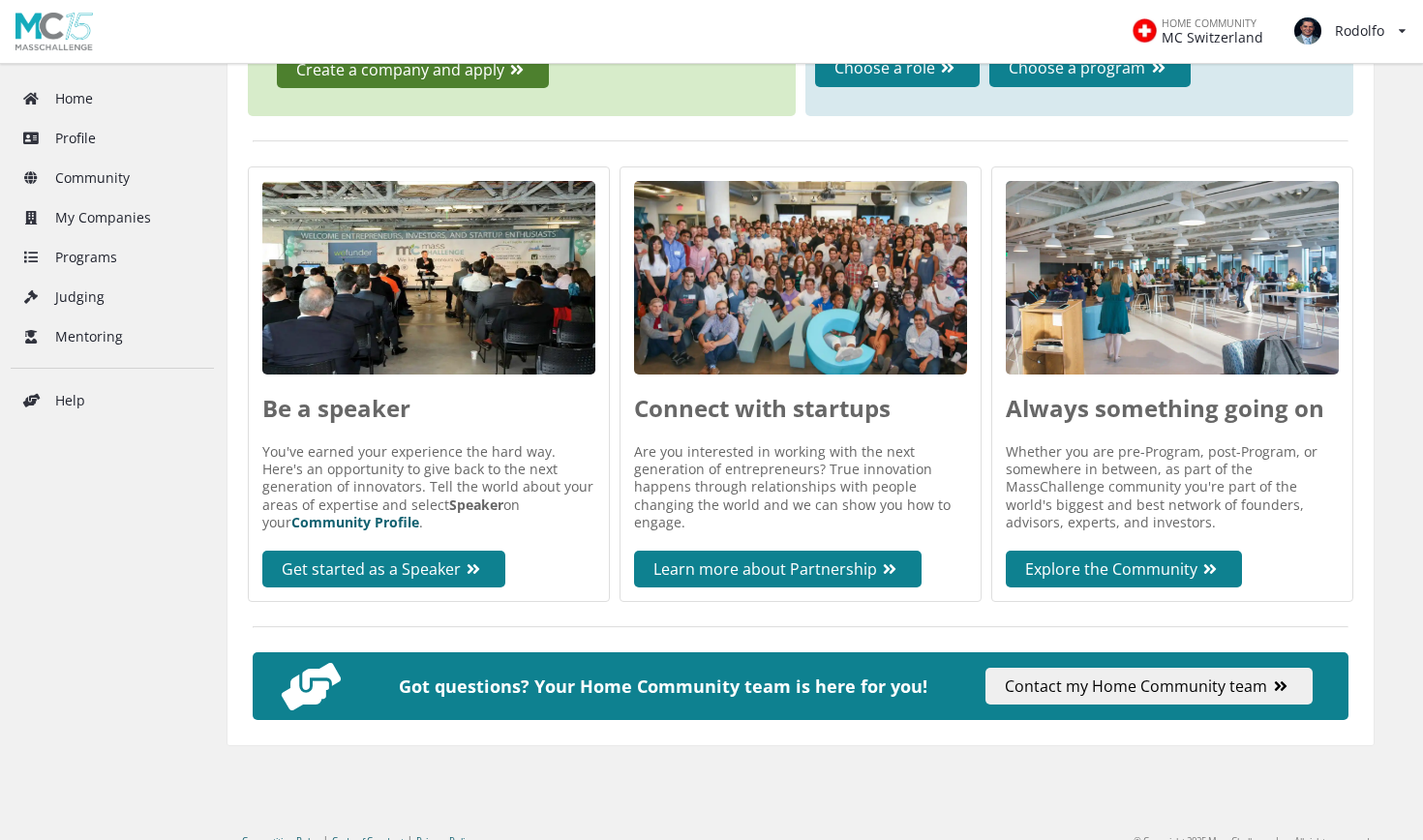 scroll, scrollTop: 777, scrollLeft: 0, axis: vertical 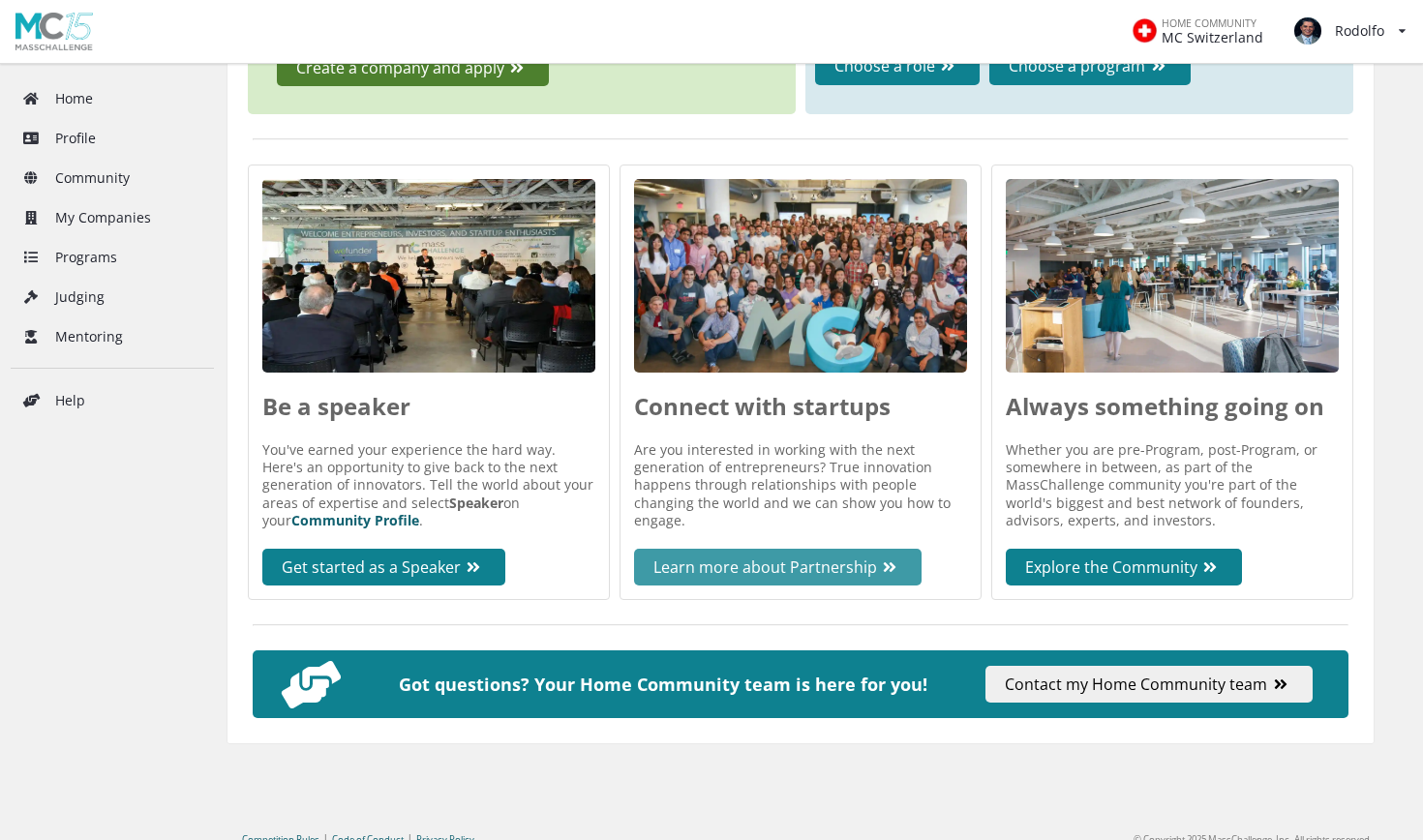 click on "Learn more about Partnership" at bounding box center [777, 567] 